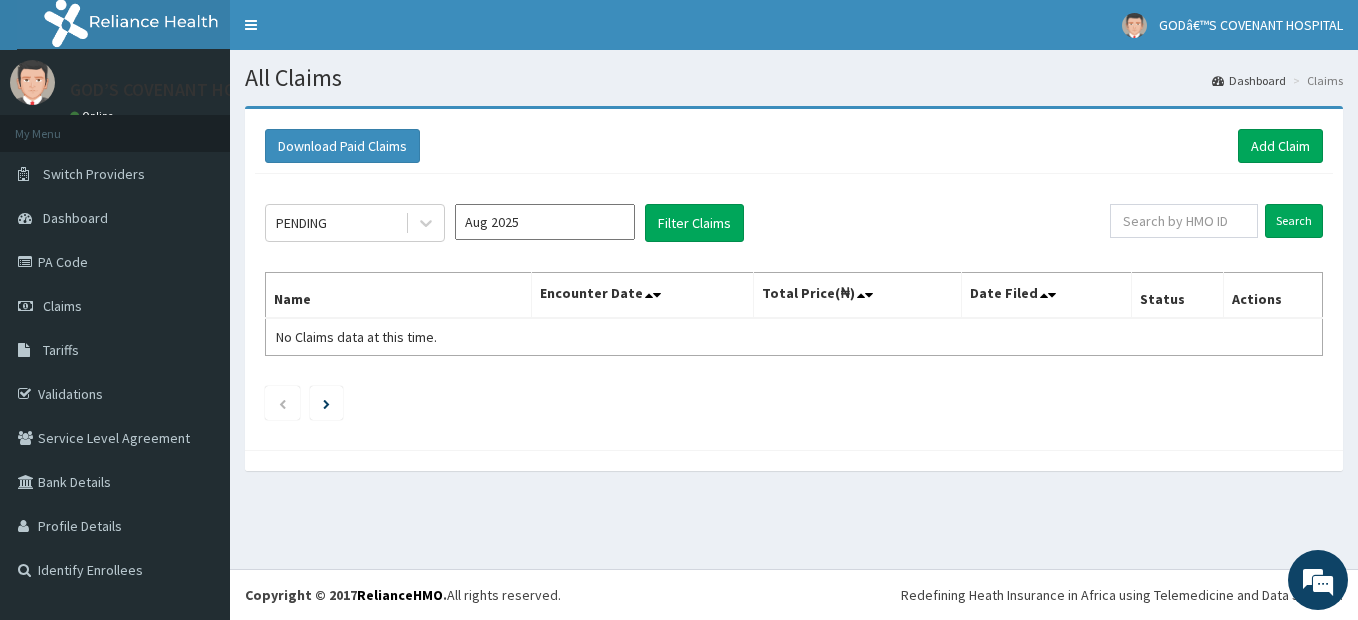 scroll, scrollTop: 0, scrollLeft: 0, axis: both 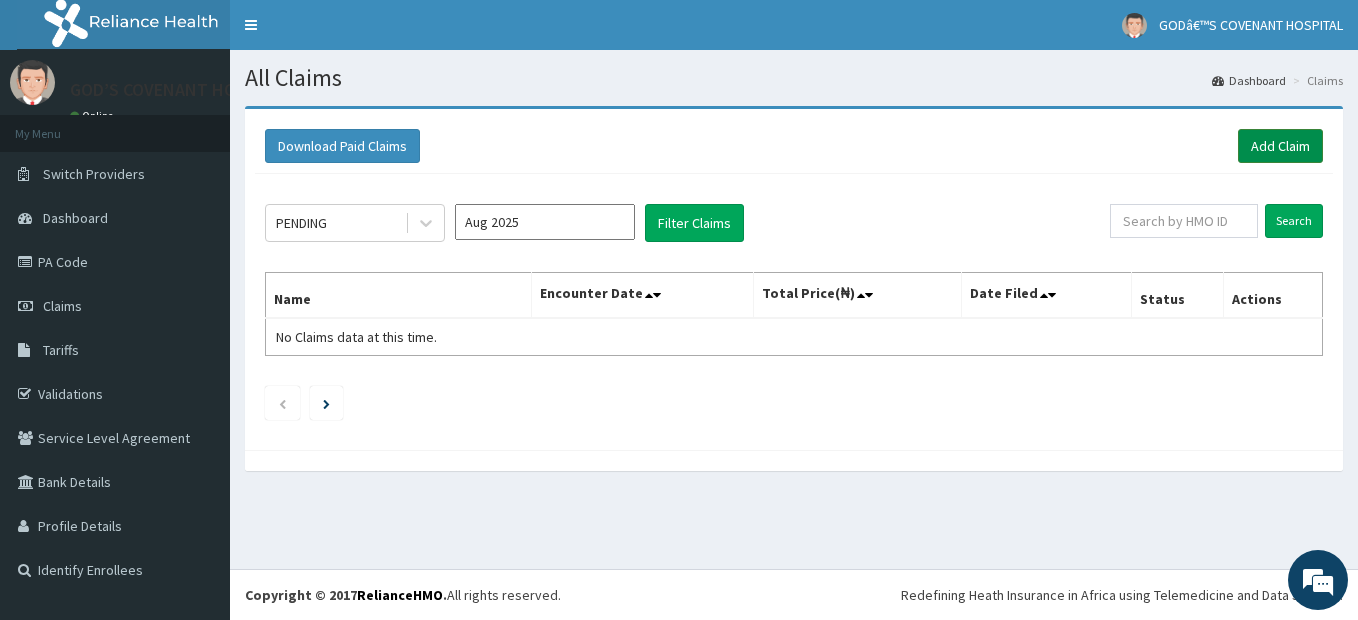 click on "Add Claim" at bounding box center (1280, 146) 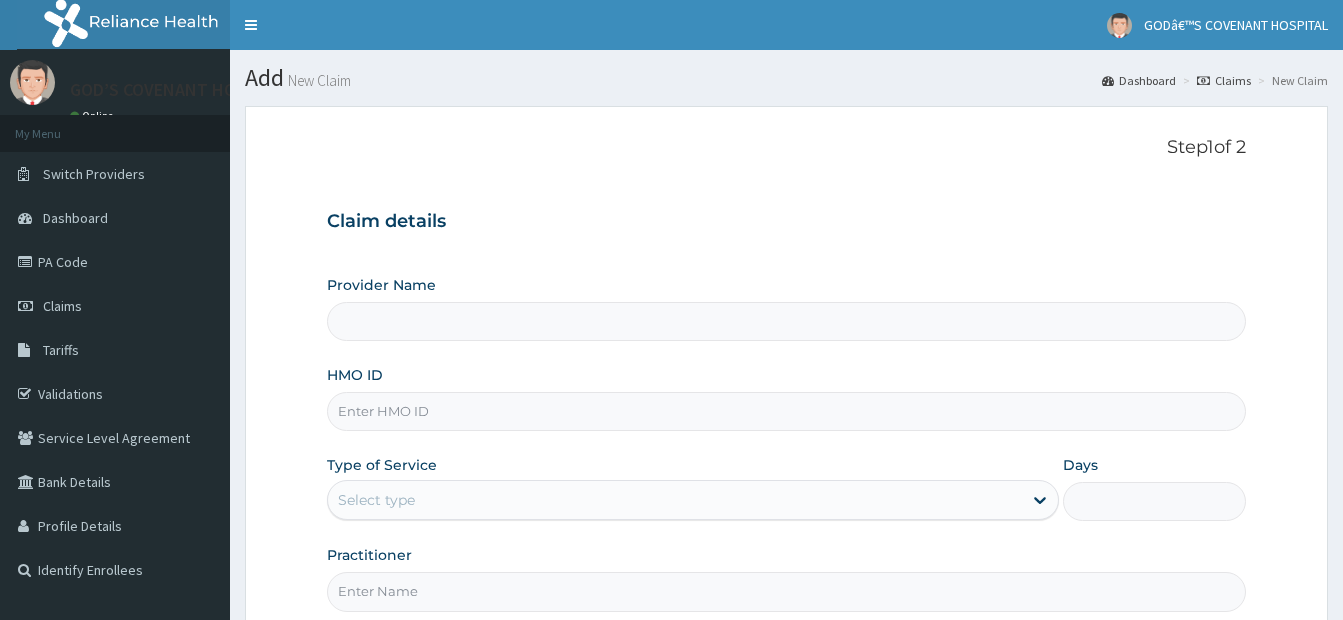 scroll, scrollTop: 0, scrollLeft: 0, axis: both 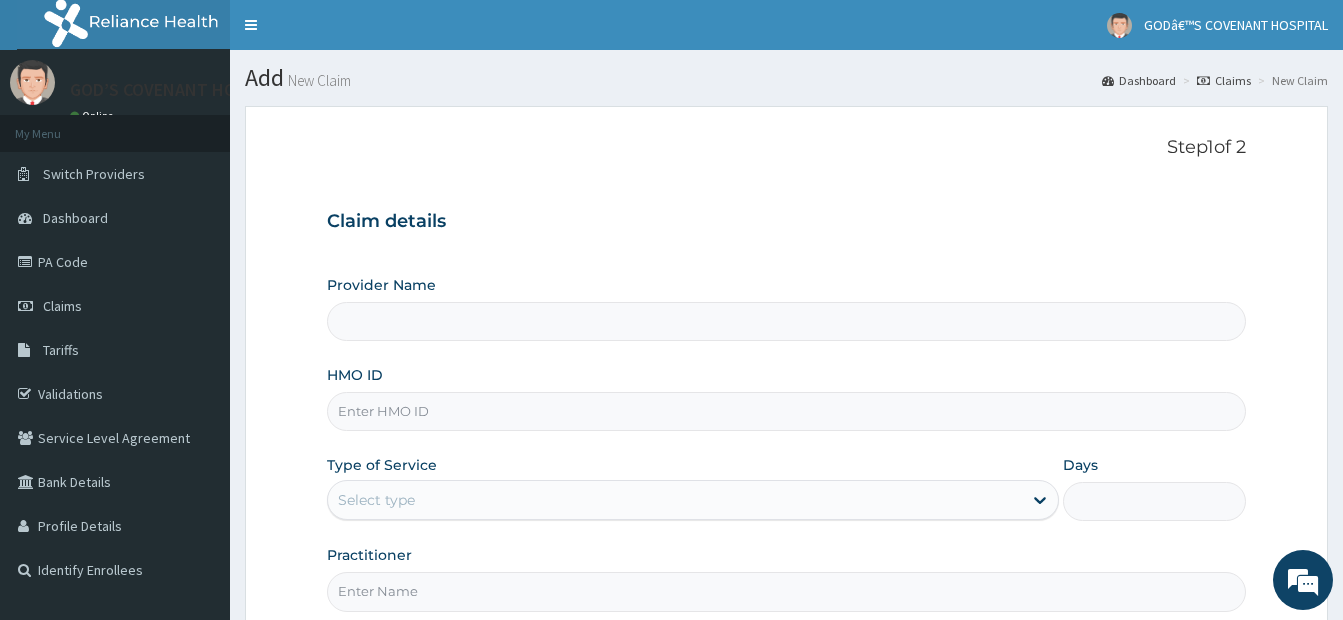 type on "GOD’S COVENANT HOSPITAL" 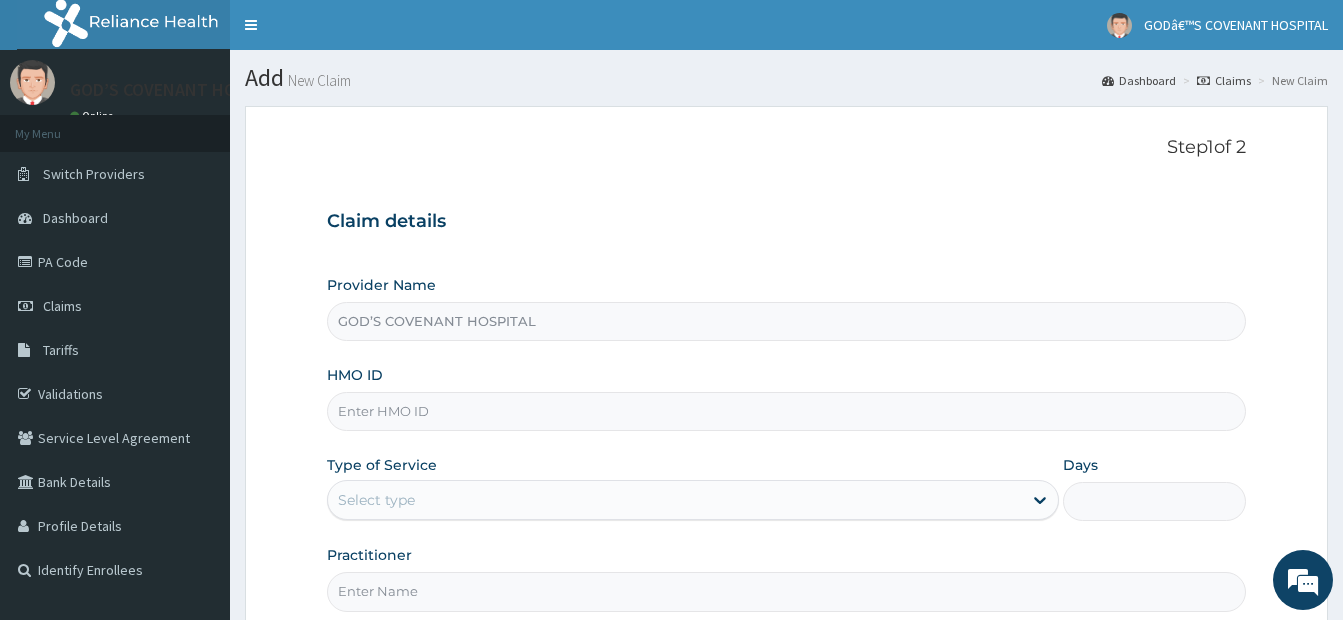 click on "HMO ID" at bounding box center [786, 411] 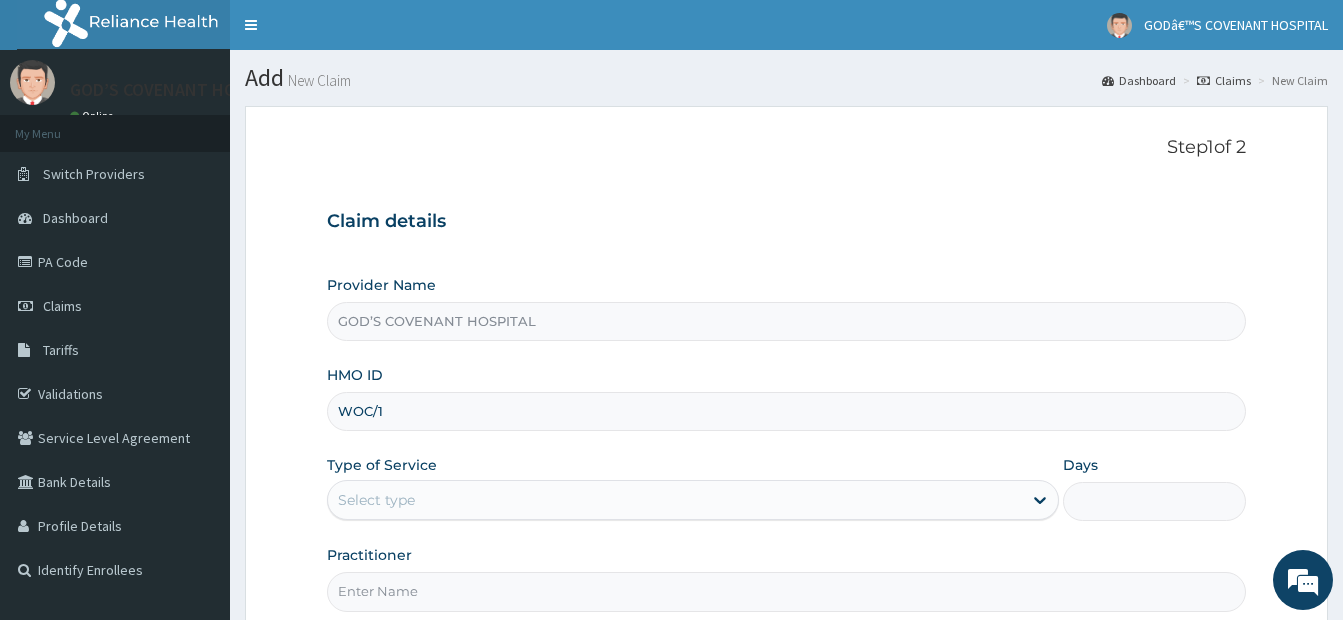 scroll, scrollTop: 0, scrollLeft: 0, axis: both 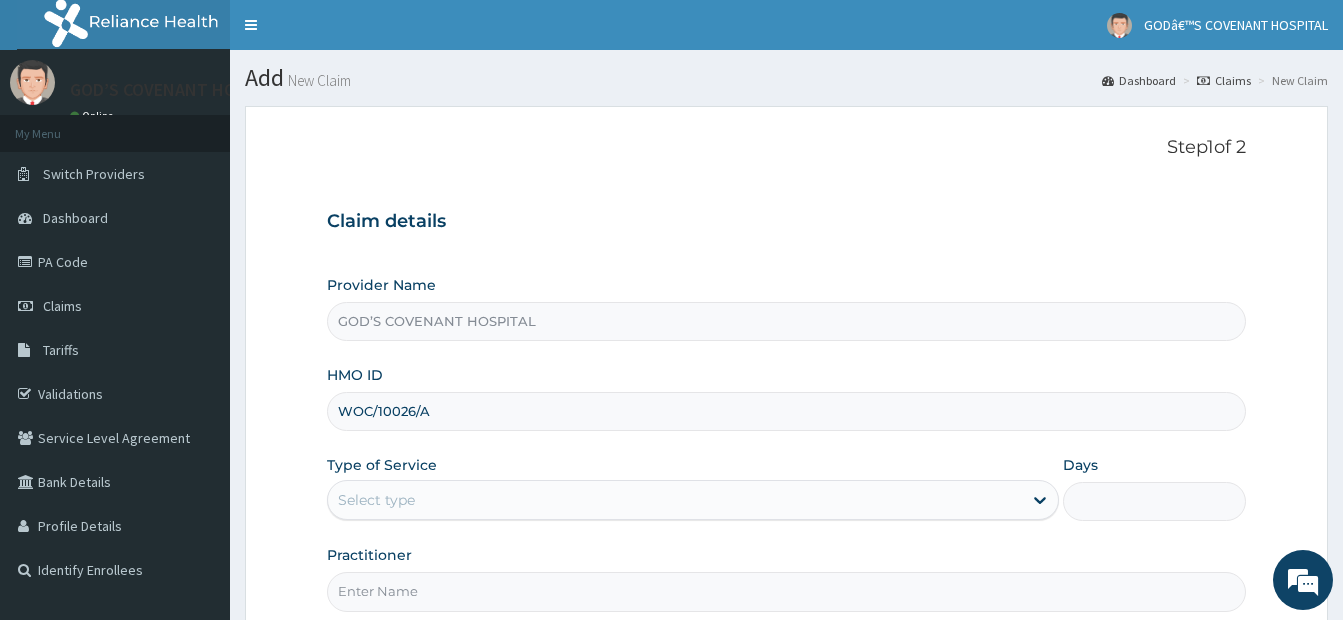 type on "WOC/10026/A" 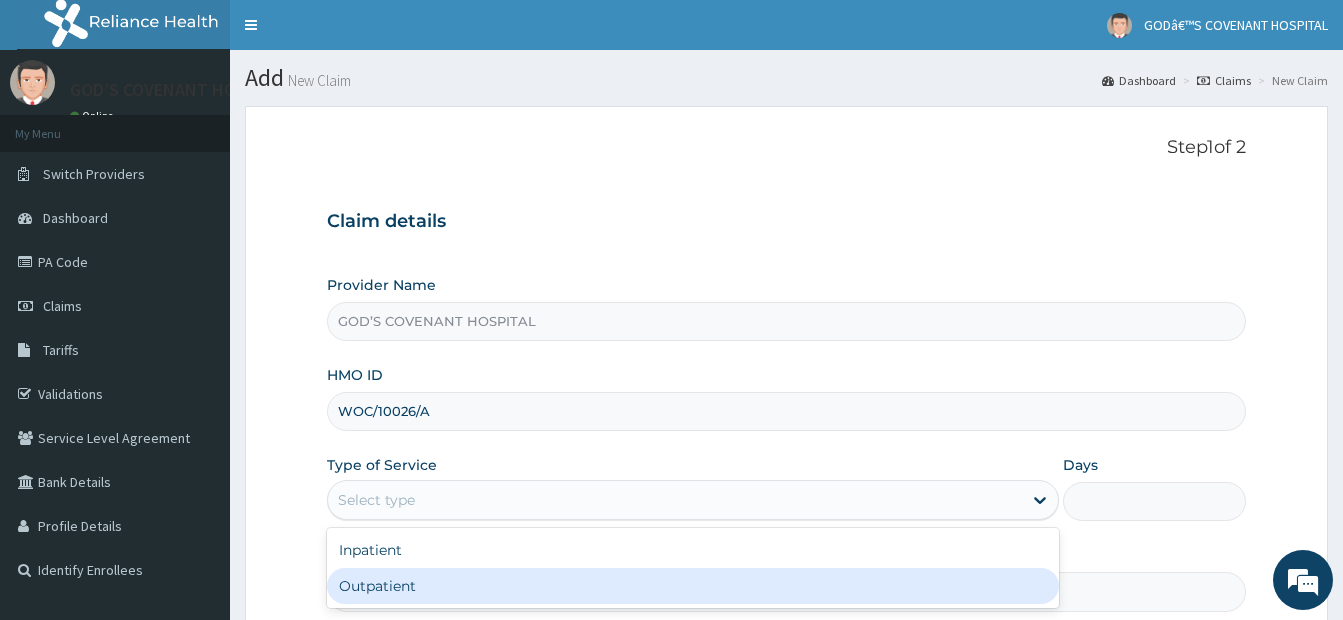click on "Outpatient" at bounding box center (693, 586) 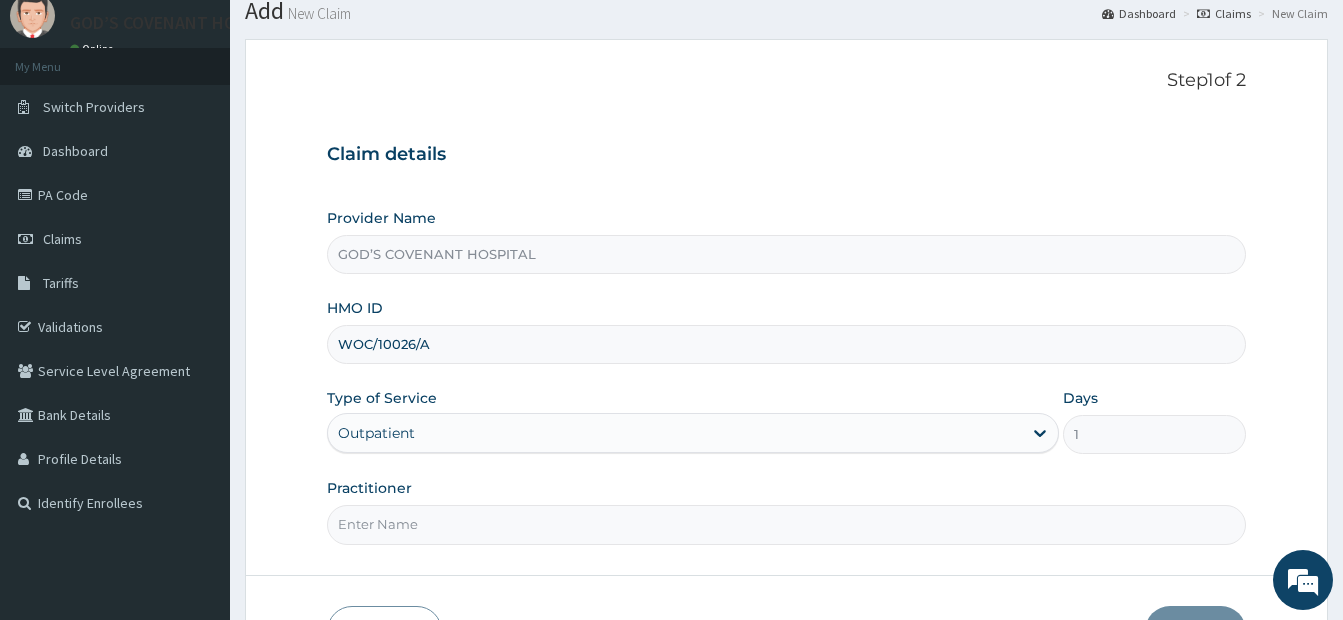 scroll, scrollTop: 202, scrollLeft: 0, axis: vertical 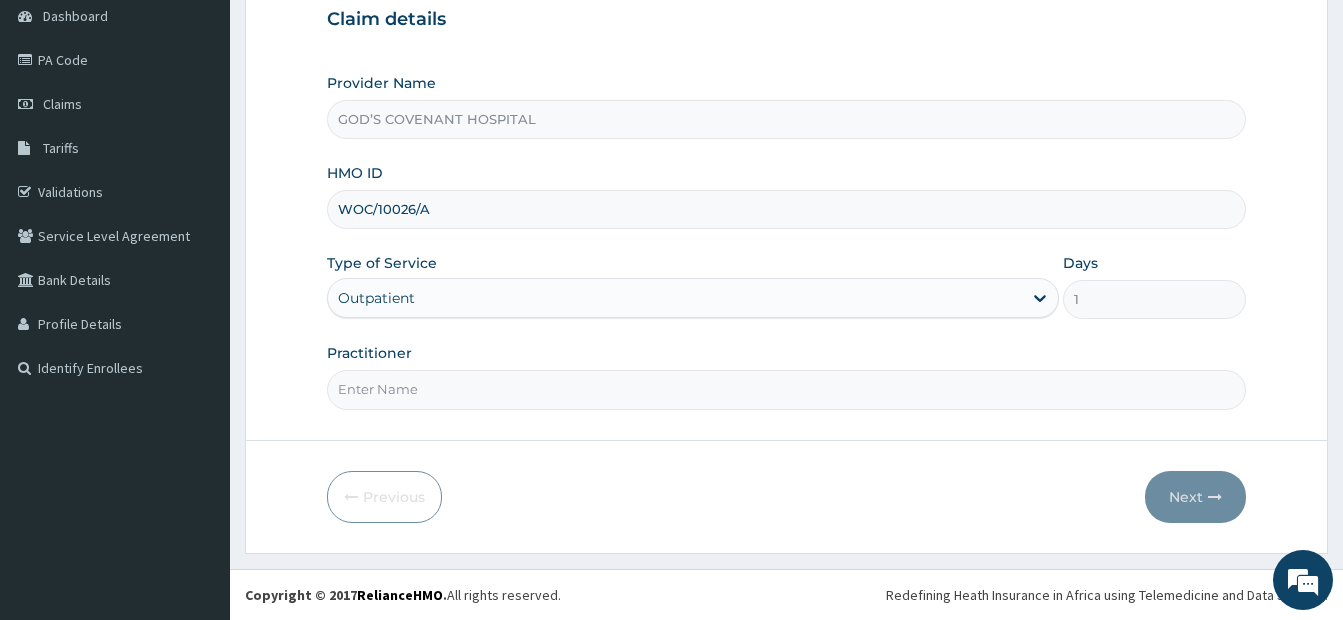 click on "Practitioner" at bounding box center (786, 389) 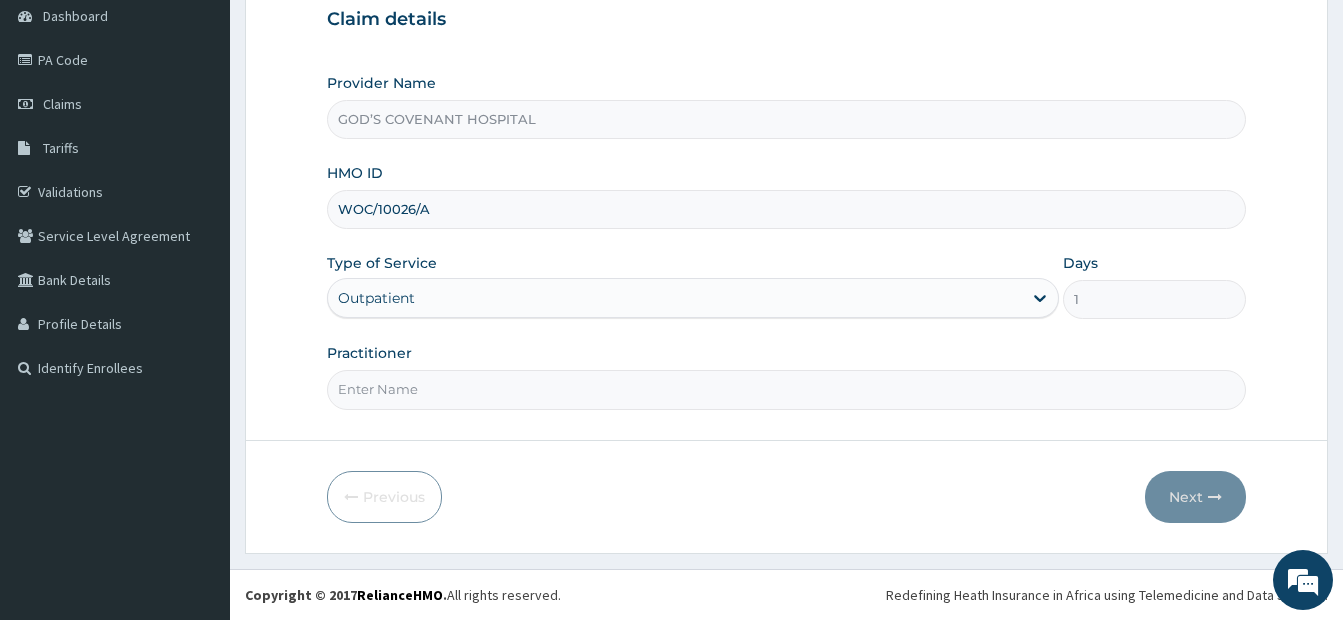 type on "DR. [LAST]" 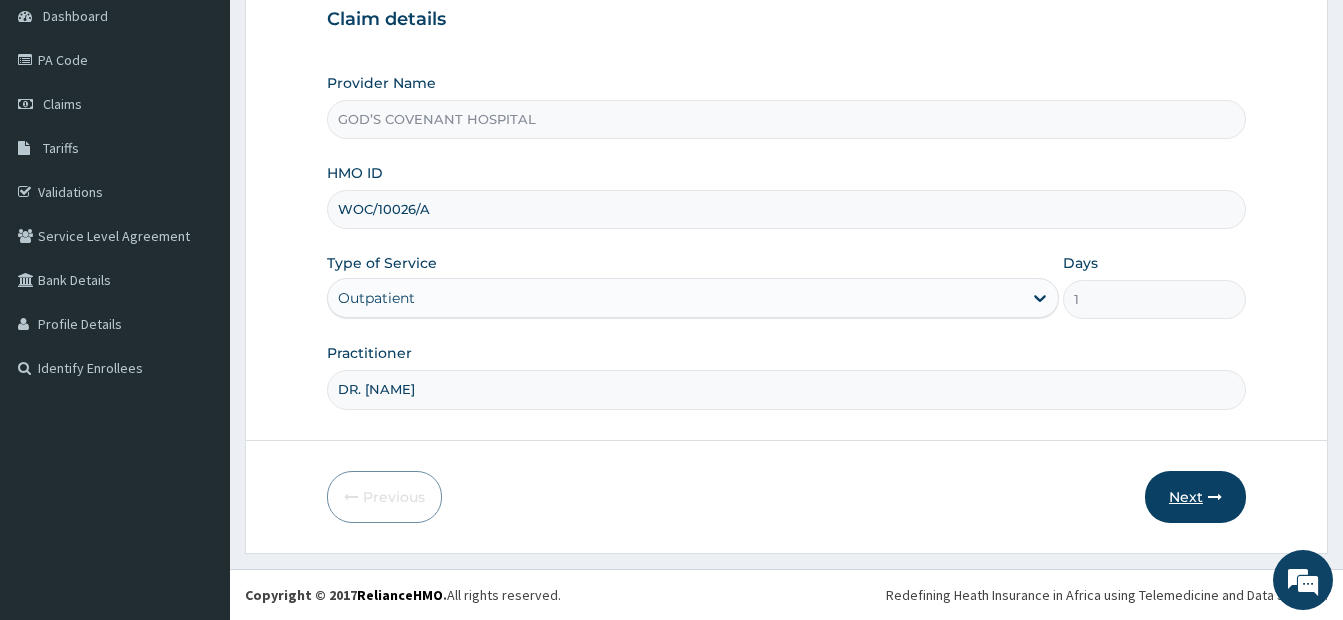 click on "Next" at bounding box center [1195, 497] 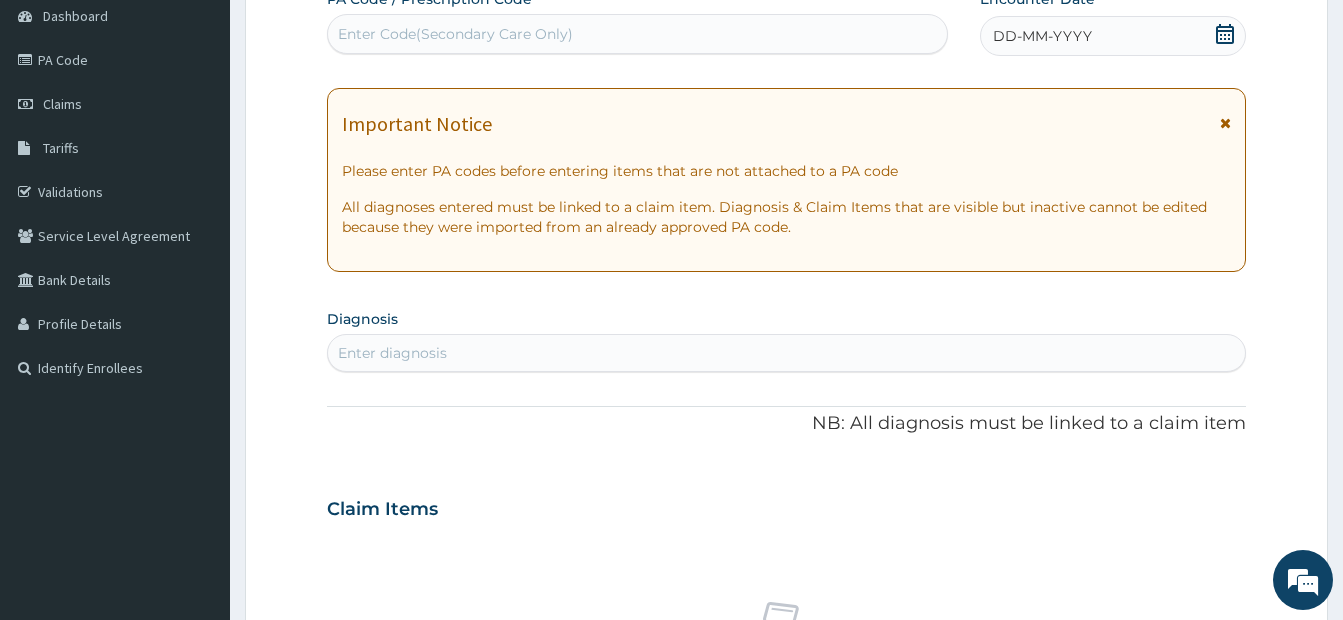 click on "Enter Code(Secondary Care Only)" at bounding box center (455, 34) 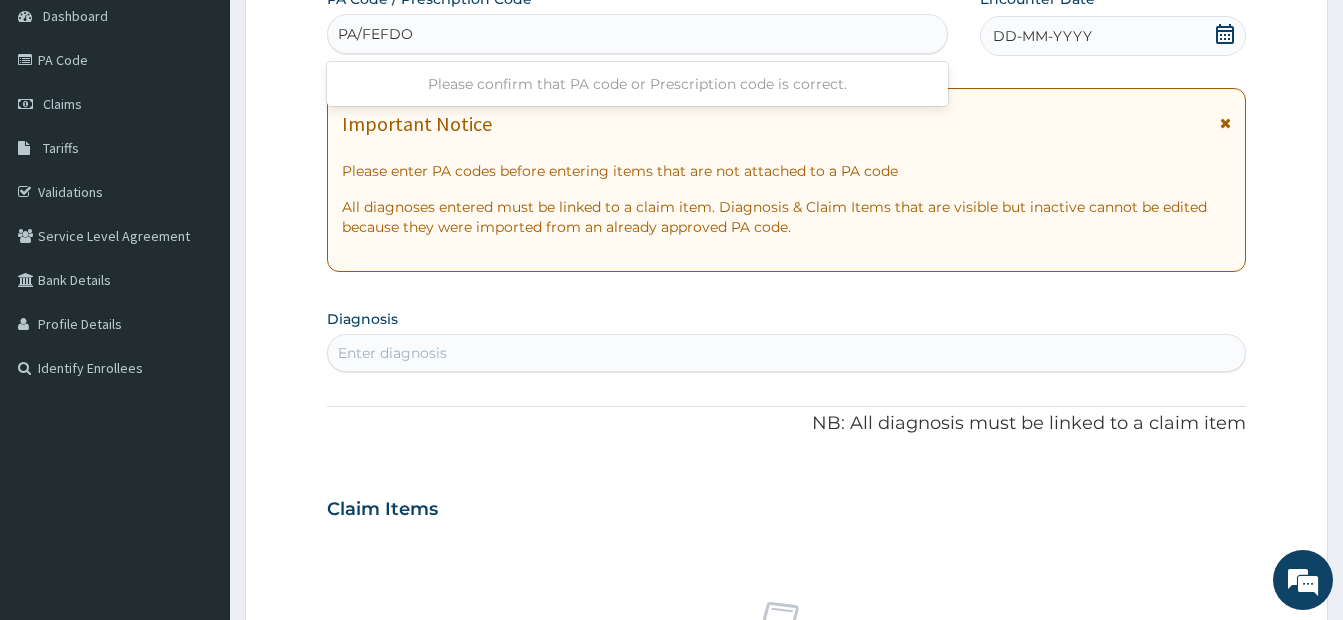 type on "PA/FEFDOB" 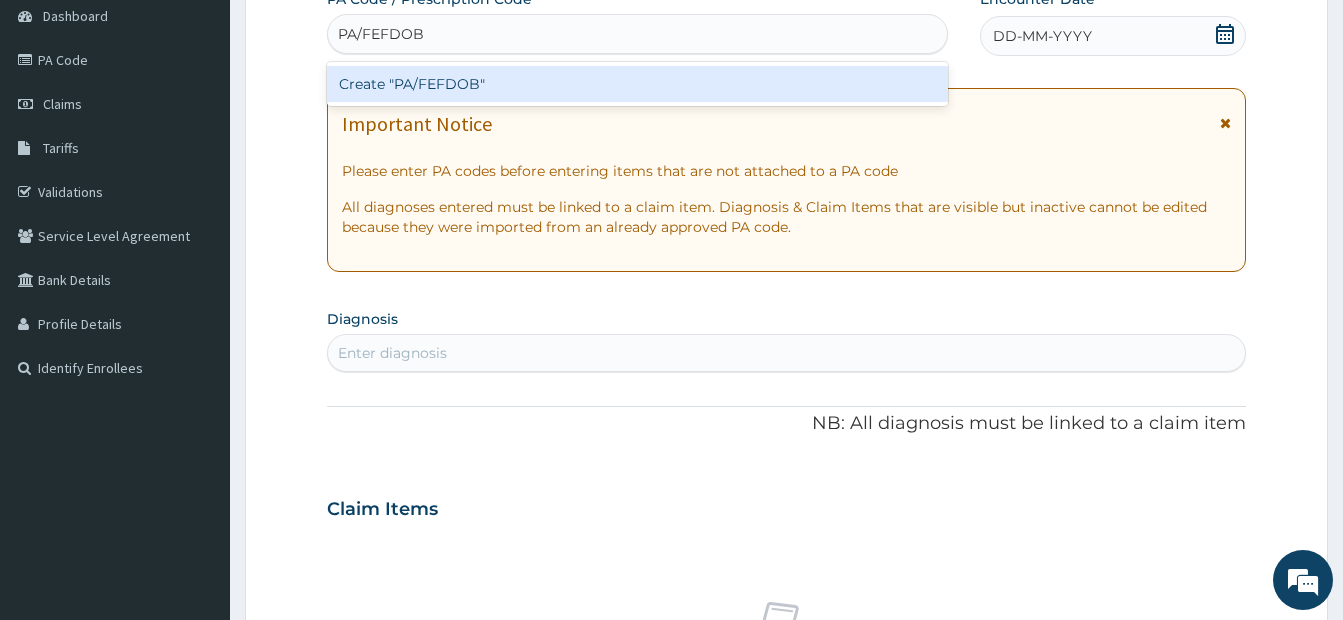 click on "Create "PA/FEFDOB"" at bounding box center (637, 84) 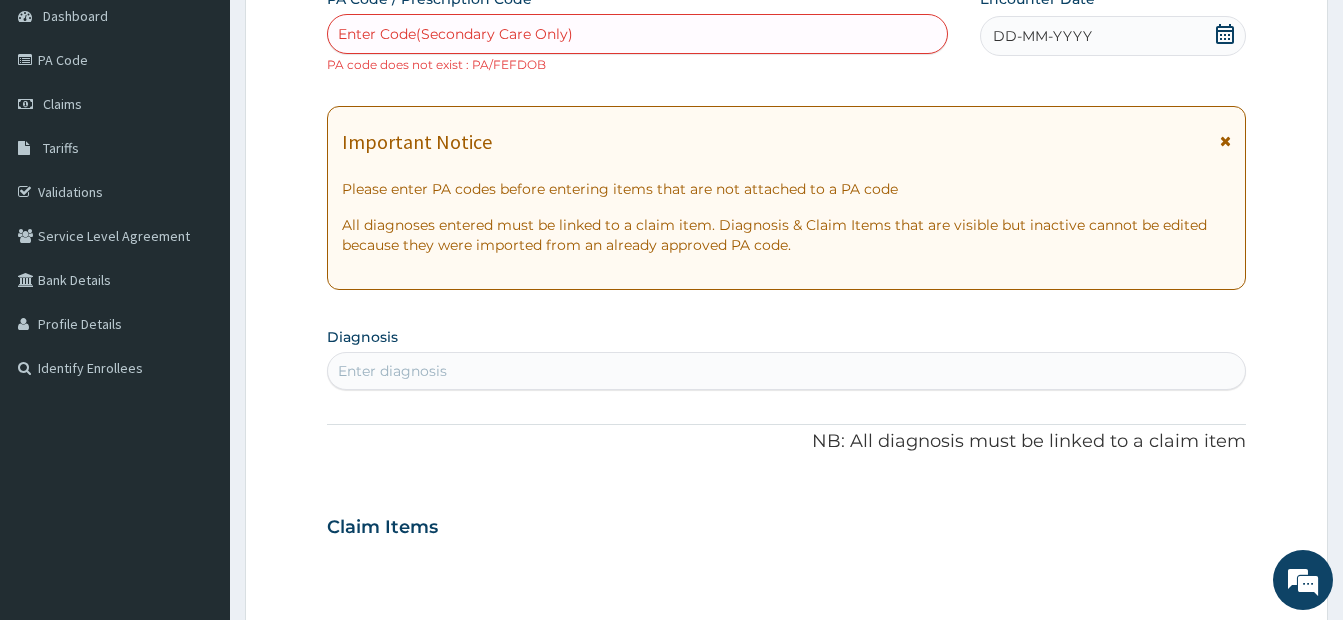 click on "Enter Code(Secondary Care Only)" at bounding box center (455, 34) 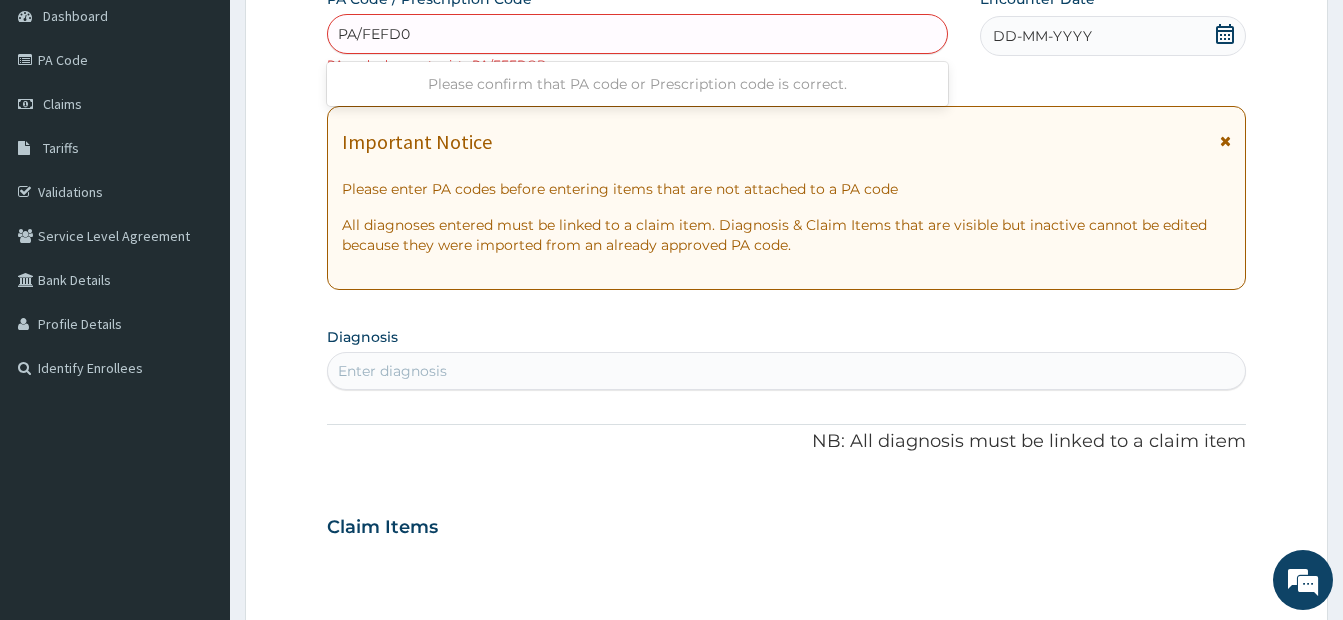 type on "PA/FEFD0B" 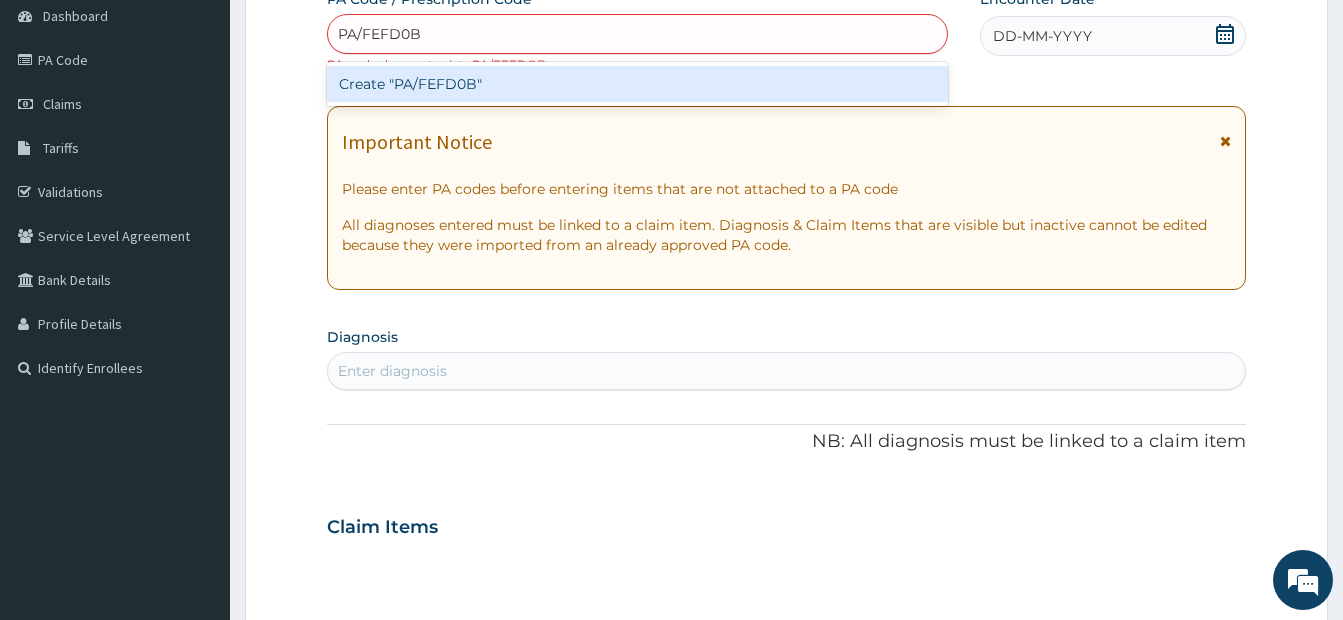 click on "Create "PA/FEFD0B"" at bounding box center (637, 84) 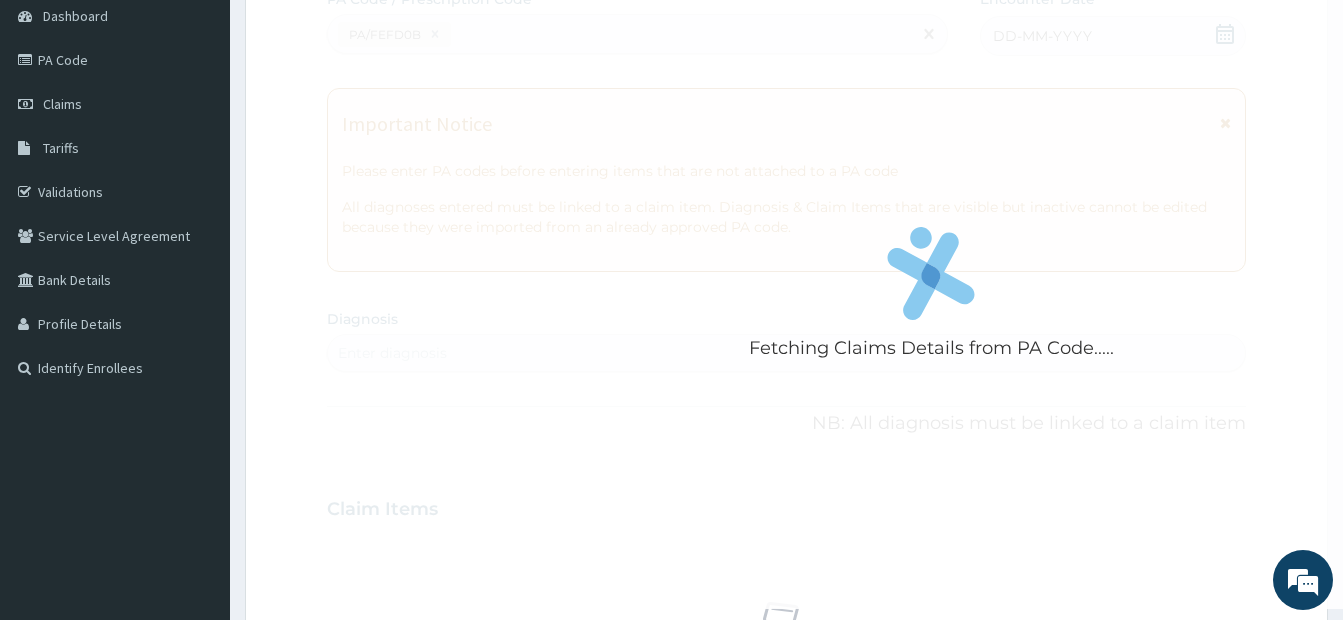 scroll, scrollTop: 660, scrollLeft: 0, axis: vertical 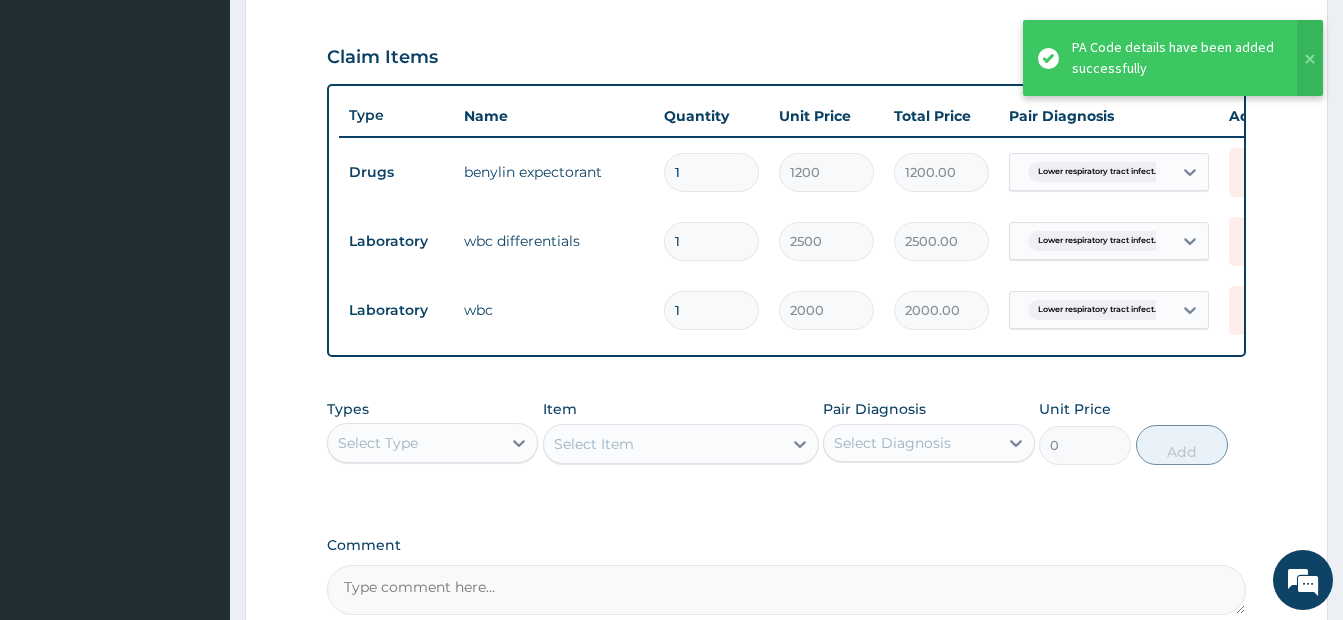 click on "Select Type" at bounding box center [378, 443] 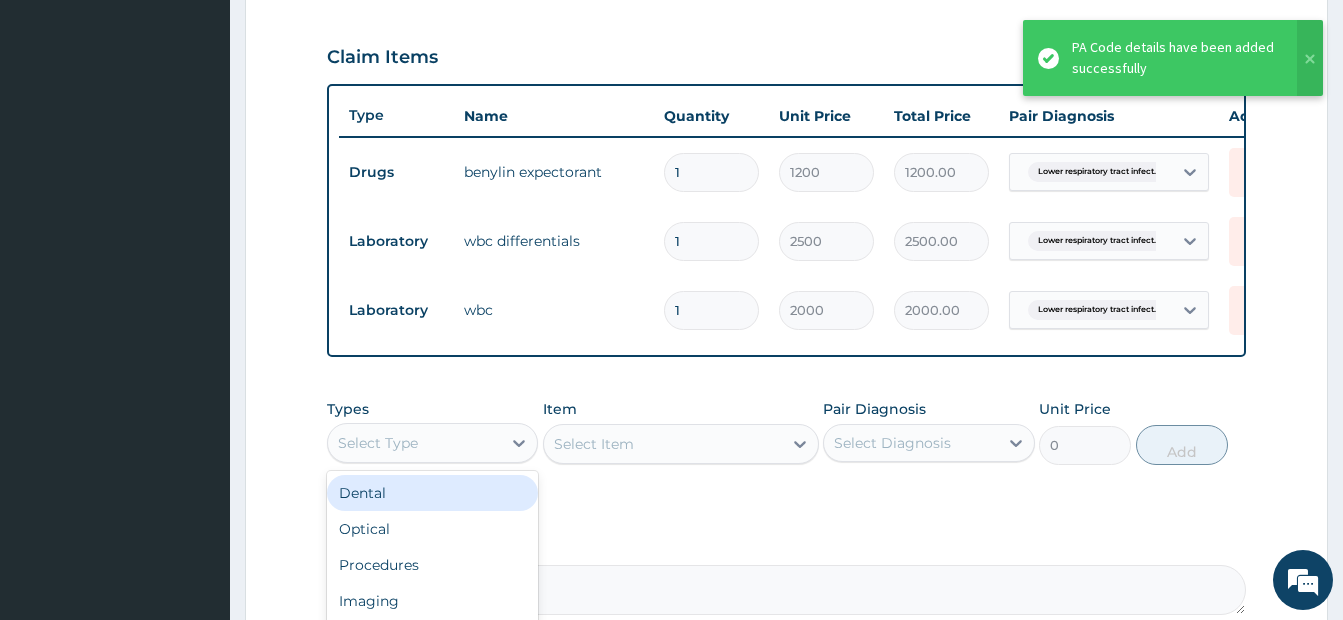 scroll, scrollTop: 68, scrollLeft: 0, axis: vertical 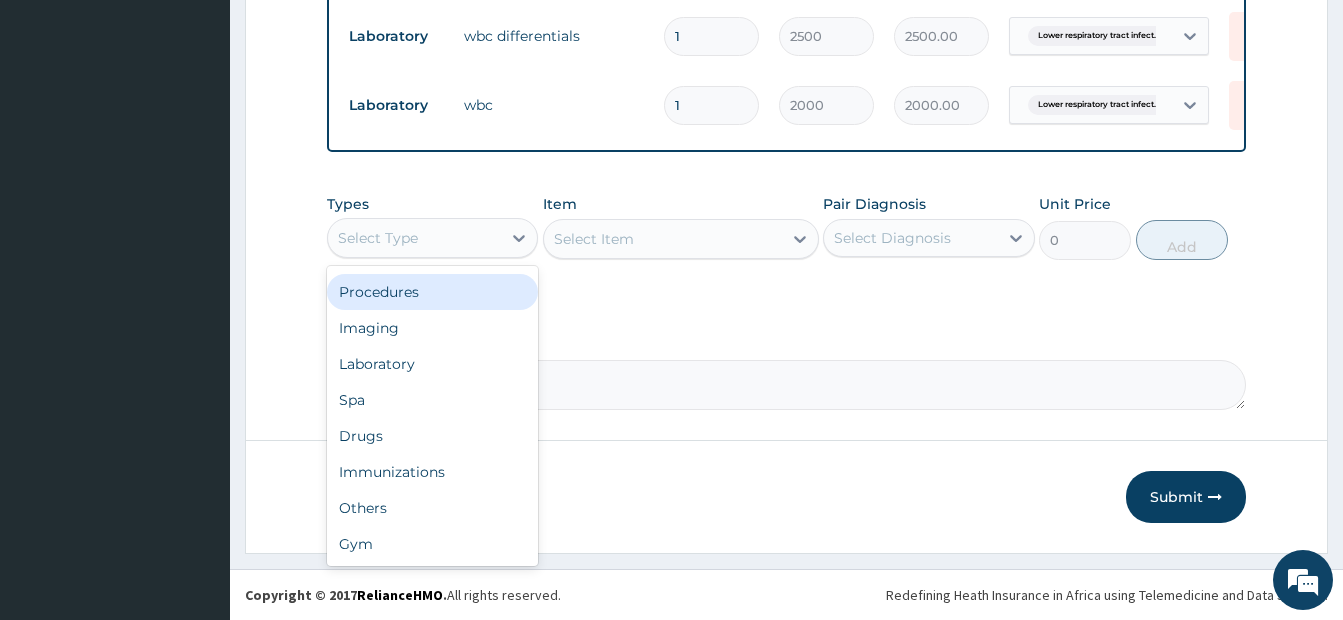 click on "Procedures" at bounding box center (432, 292) 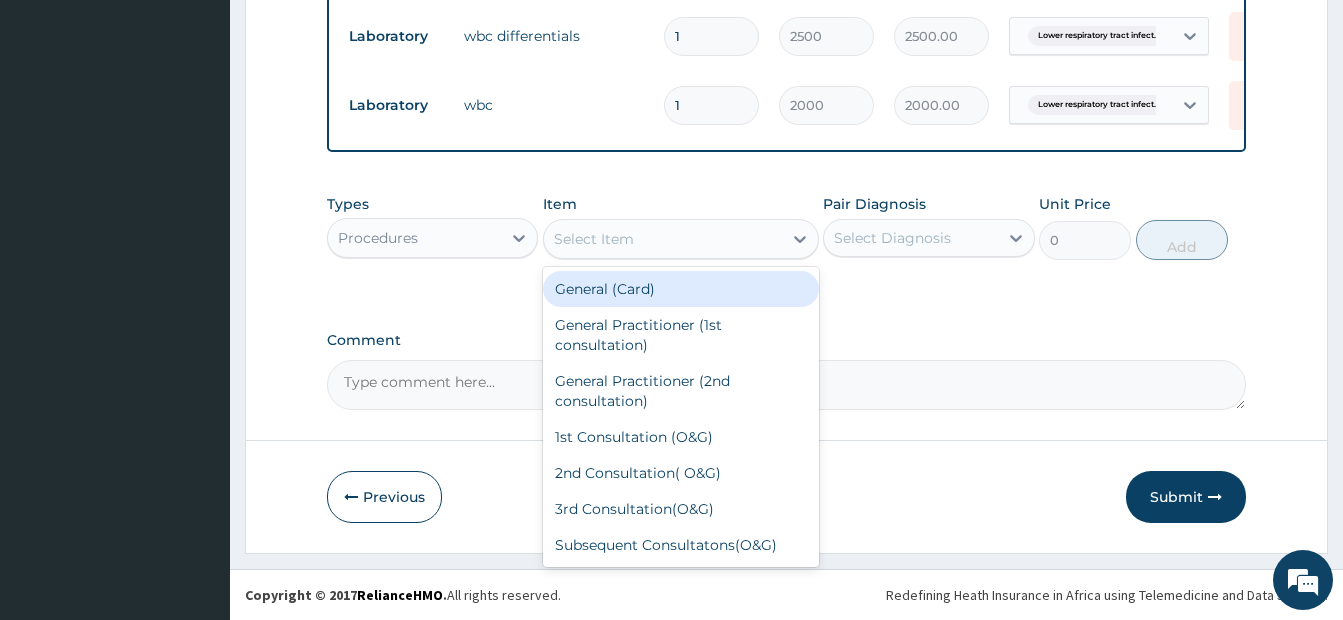 click on "Select Item" at bounding box center (594, 239) 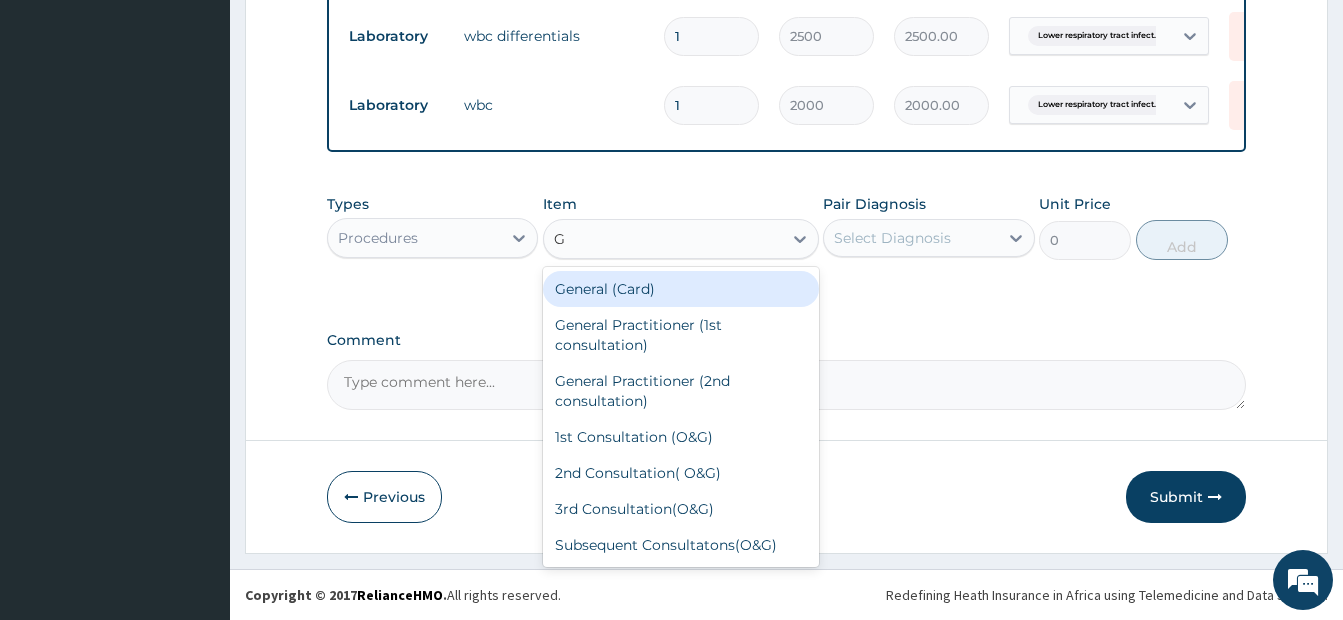 type on "GP" 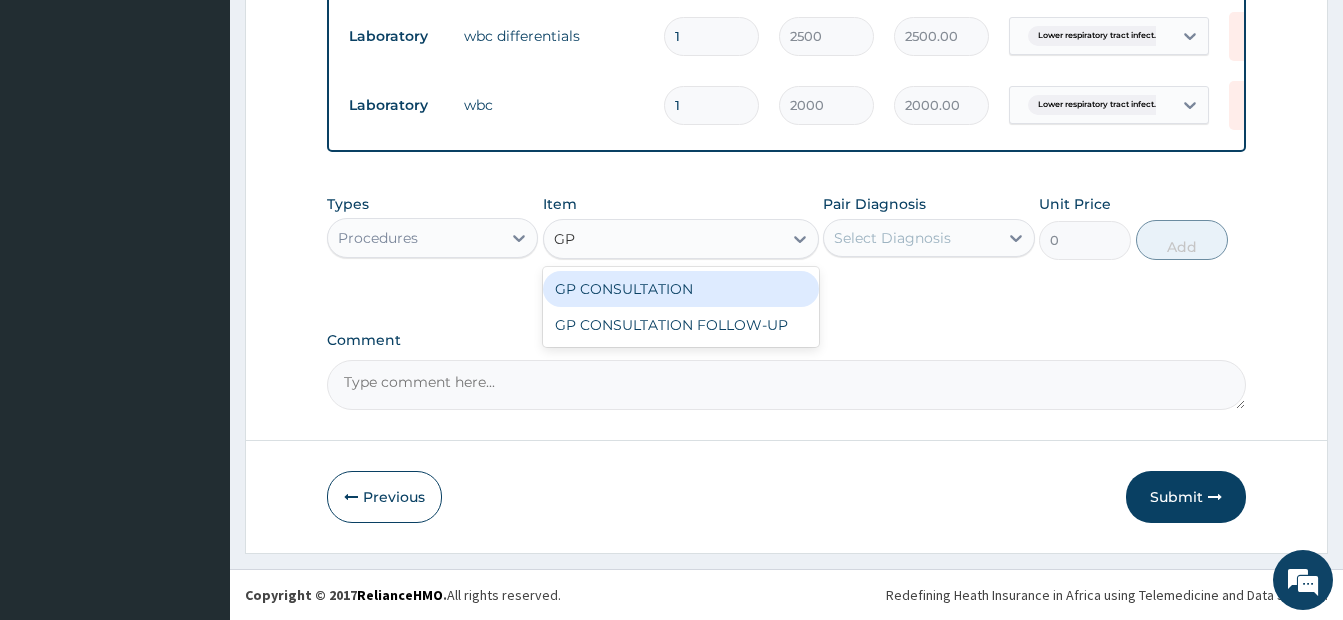 click on "GP CONSULTATION" at bounding box center [681, 289] 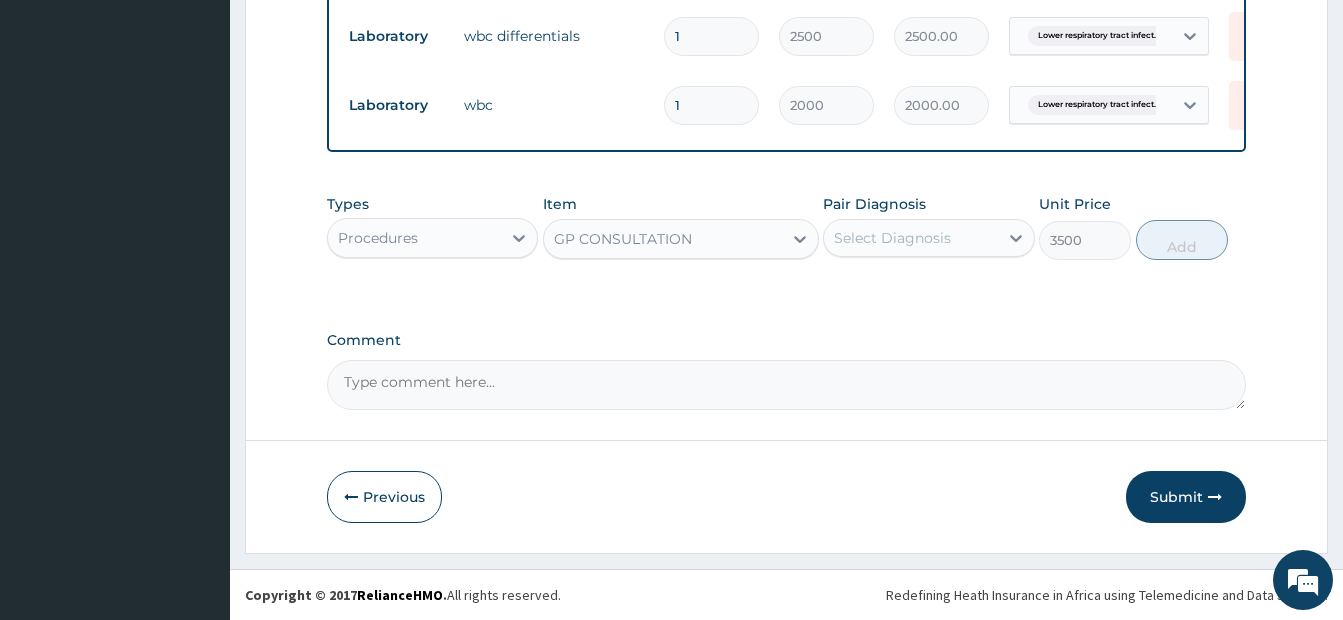 click on "Select Diagnosis" at bounding box center [892, 238] 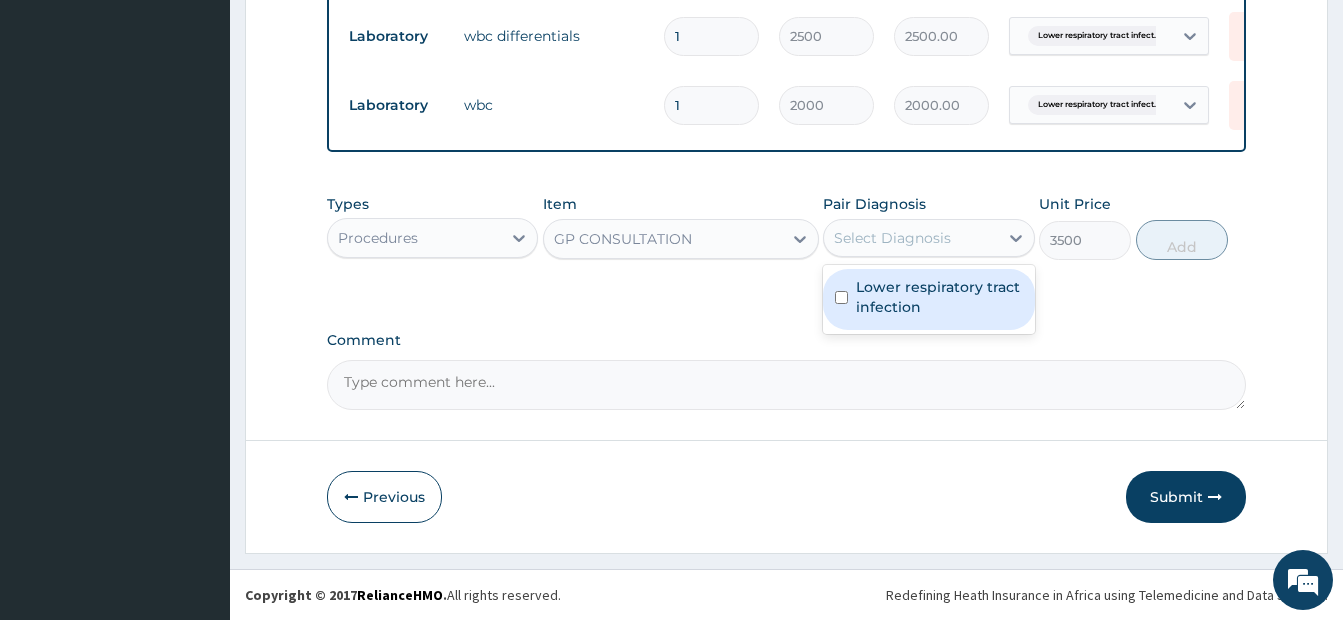 click at bounding box center [841, 297] 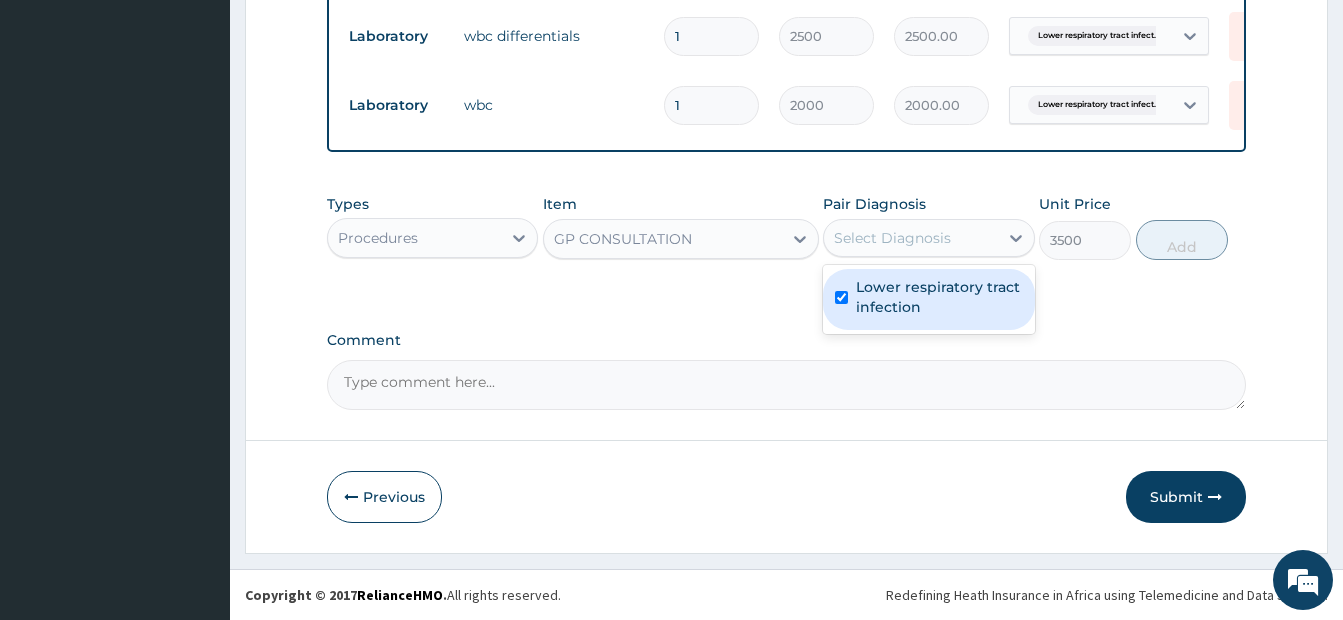 checkbox on "true" 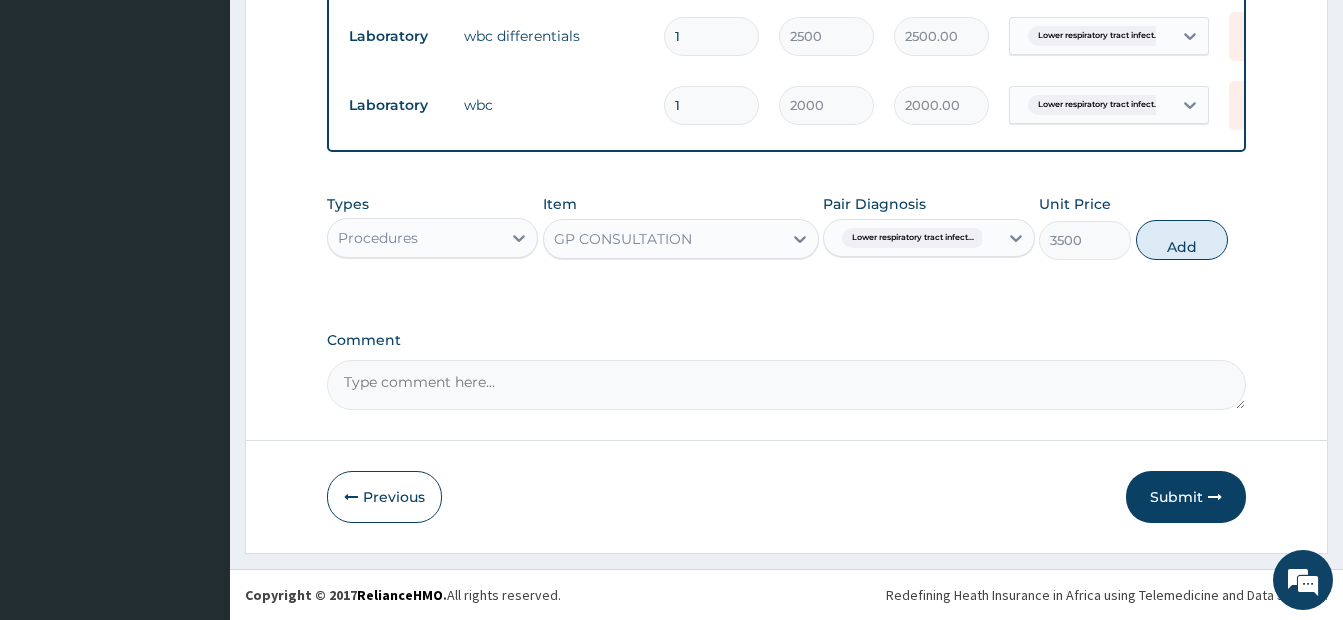 drag, startPoint x: 1190, startPoint y: 236, endPoint x: 1172, endPoint y: 252, distance: 24.083189 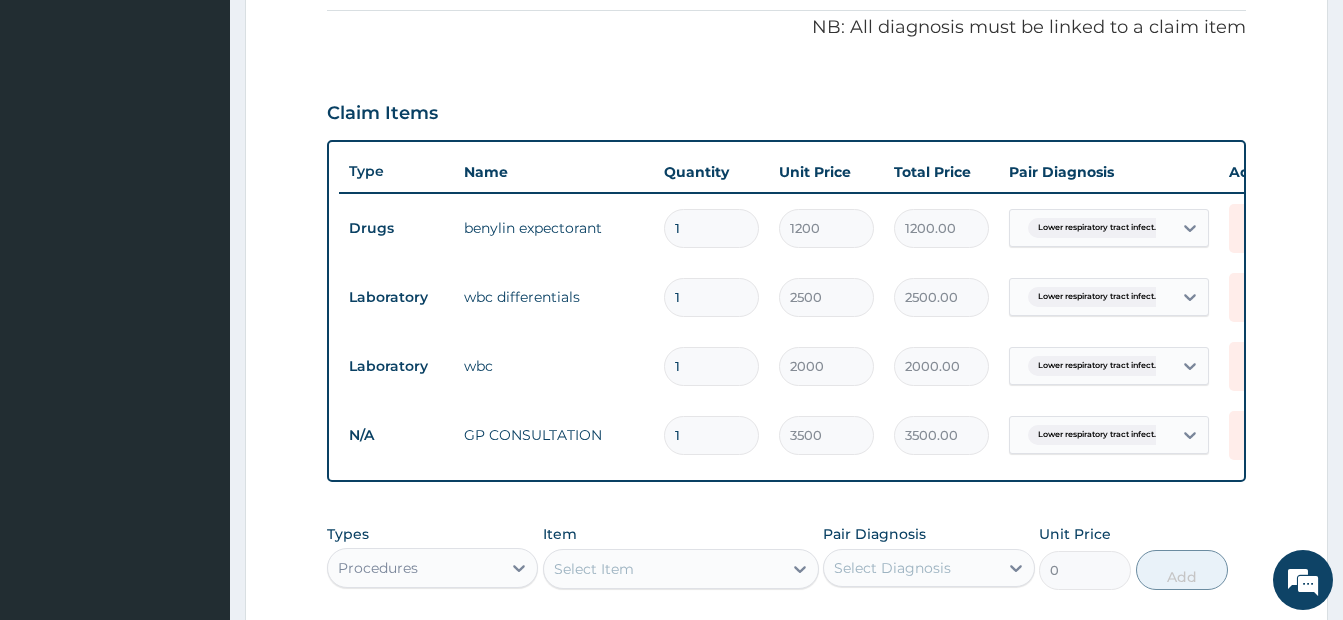 scroll, scrollTop: 580, scrollLeft: 0, axis: vertical 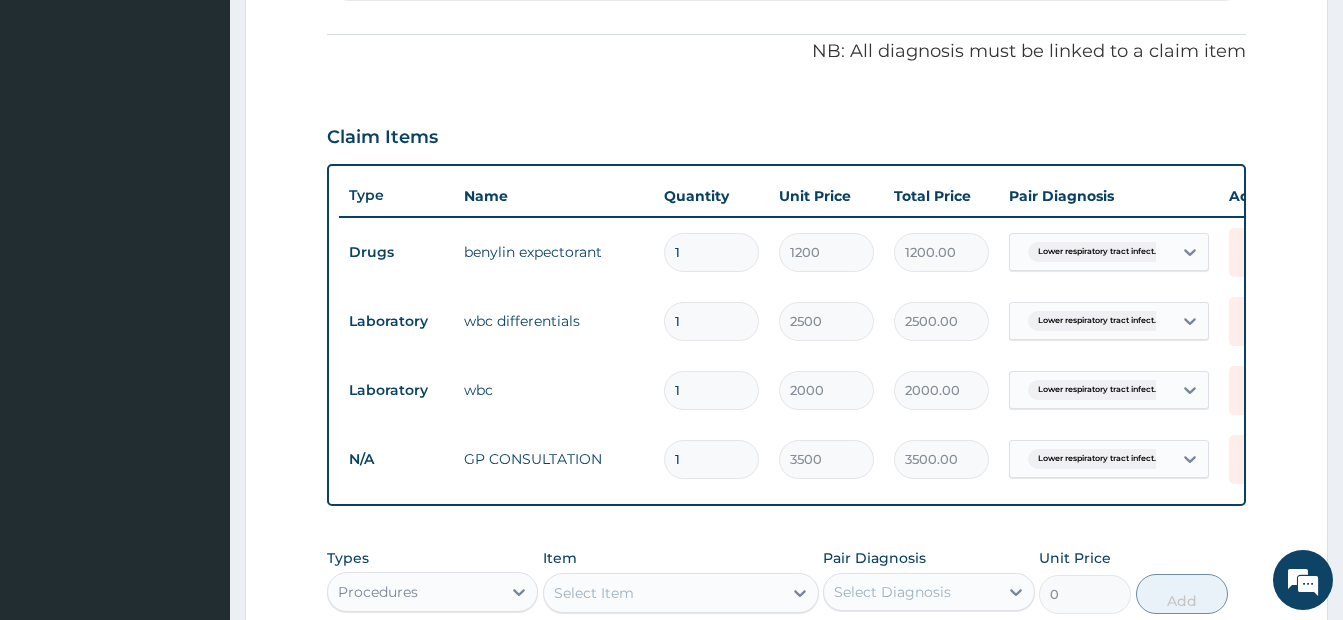 click on "PA Code / Prescription Code PA/FEFD0B Encounter Date 04-08-2025 Important Notice Please enter PA codes before entering items that are not attached to a PA code   All diagnoses entered must be linked to a claim item. Diagnosis & Claim Items that are visible but inactive cannot be edited because they were imported from an already approved PA code. Diagnosis Lower respiratory tract infection confirmed NB: All diagnosis must be linked to a claim item Claim Items Type Name Quantity Unit Price Total Price Pair Diagnosis Actions Drugs benylin expectorant 1 1200 1200.00 Lower respiratory tract infect... Delete Laboratory wbc differentials 1 2500 2500.00 Lower respiratory tract infect... Delete Laboratory wbc 1 2000 2000.00 Lower respiratory tract infect... Delete N/A GP CONSULTATION 1 3500 3500.00 Lower respiratory tract infect... Delete Types Procedures Item Select Item Pair Diagnosis Select Diagnosis Unit Price 0 Add Comment" at bounding box center (786, 187) 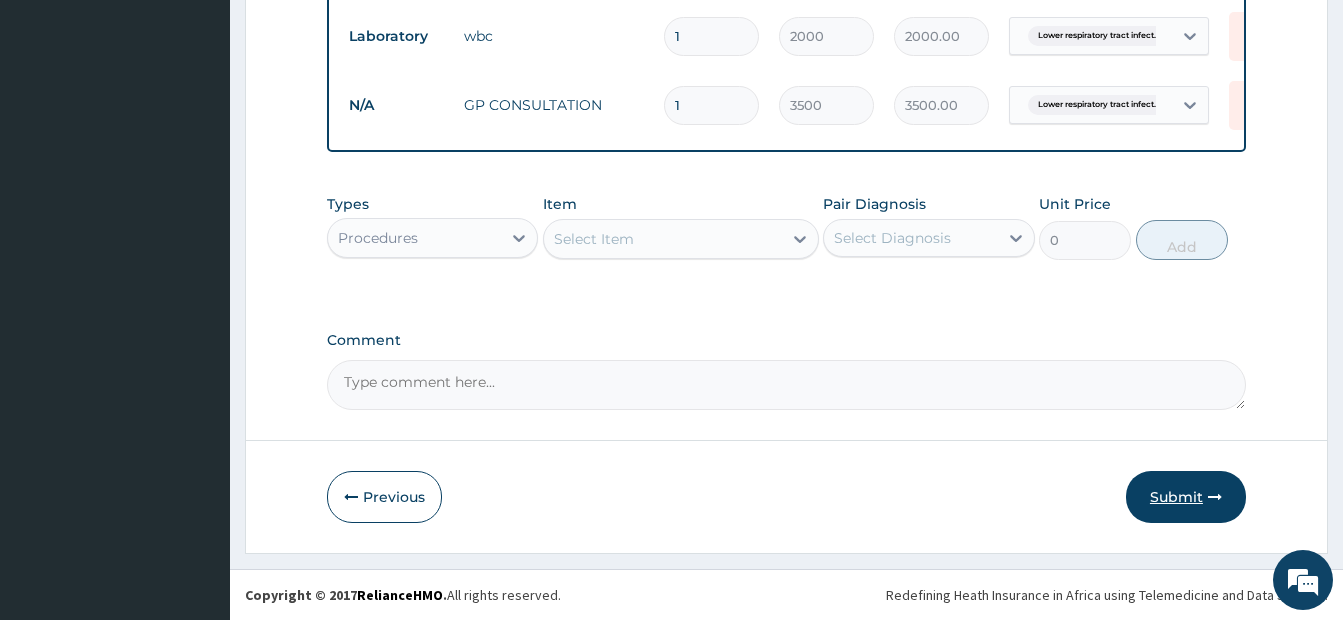 click on "Submit" at bounding box center (1186, 497) 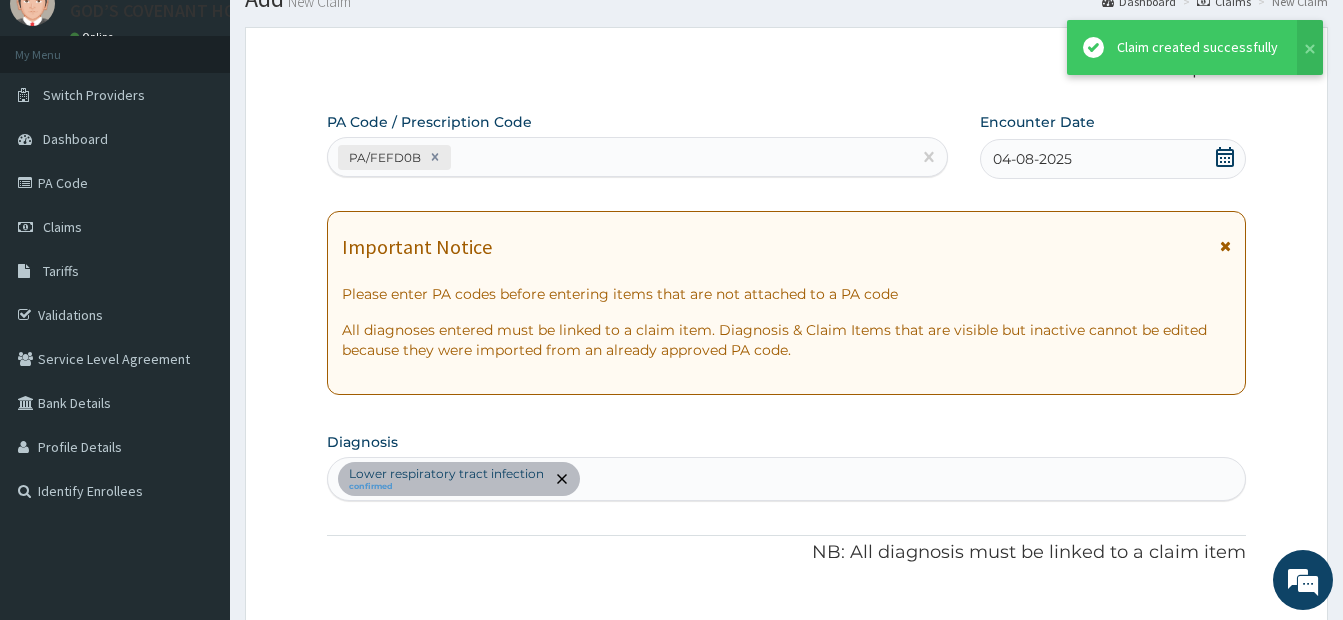 scroll, scrollTop: 949, scrollLeft: 0, axis: vertical 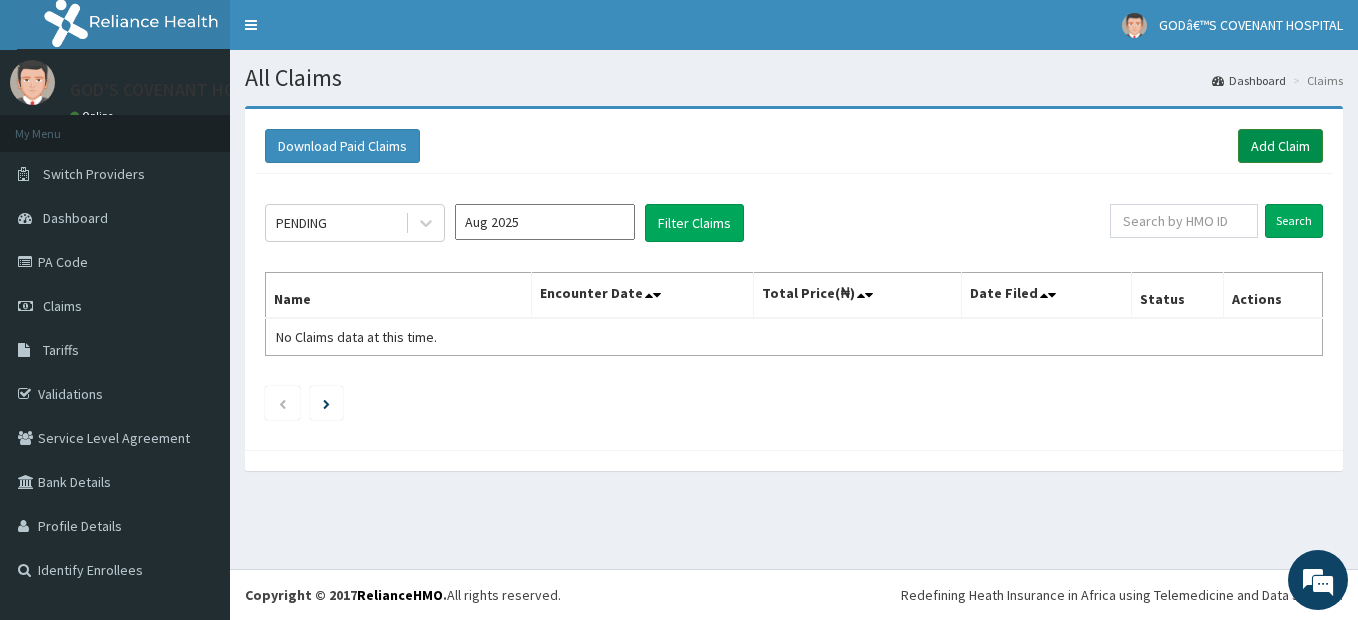 click on "Add Claim" at bounding box center [1280, 146] 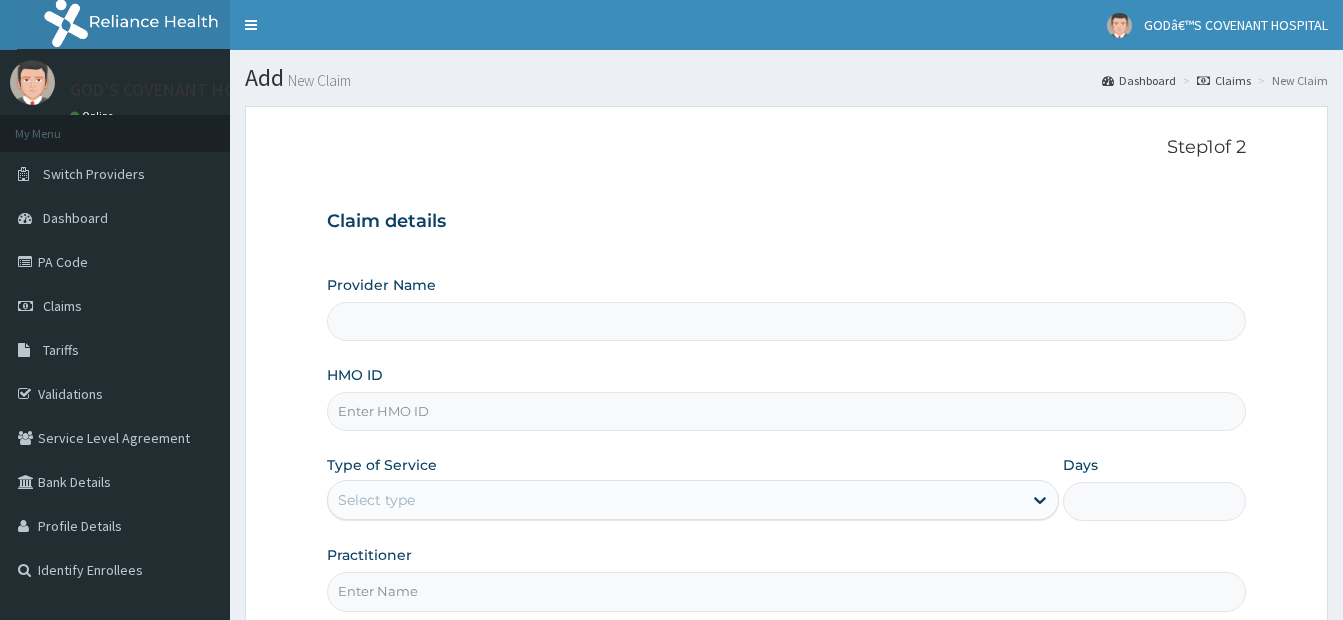 scroll, scrollTop: 0, scrollLeft: 0, axis: both 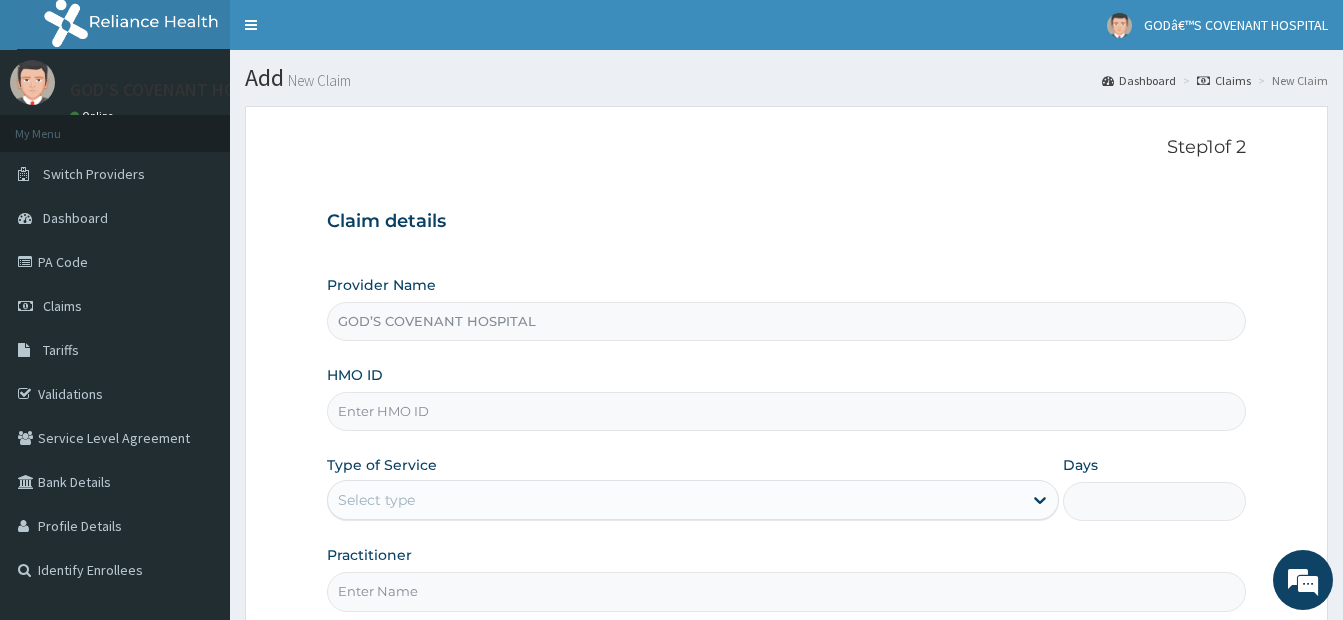 click on "HMO ID" at bounding box center (786, 411) 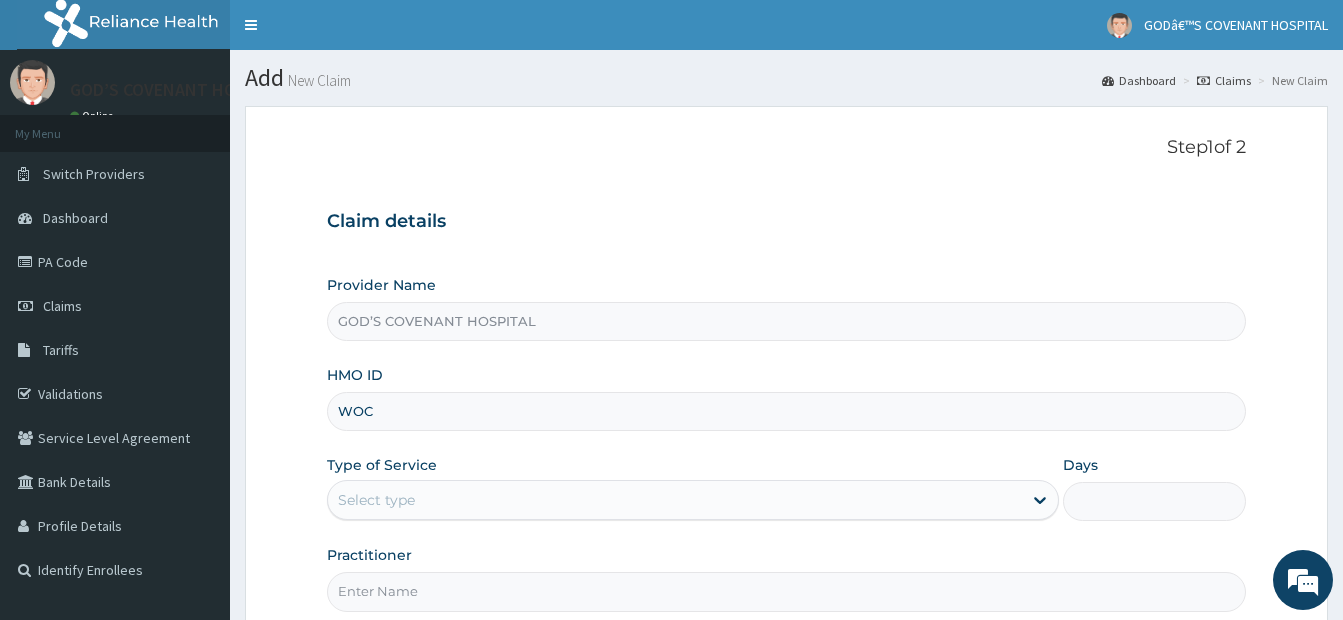 scroll, scrollTop: 0, scrollLeft: 0, axis: both 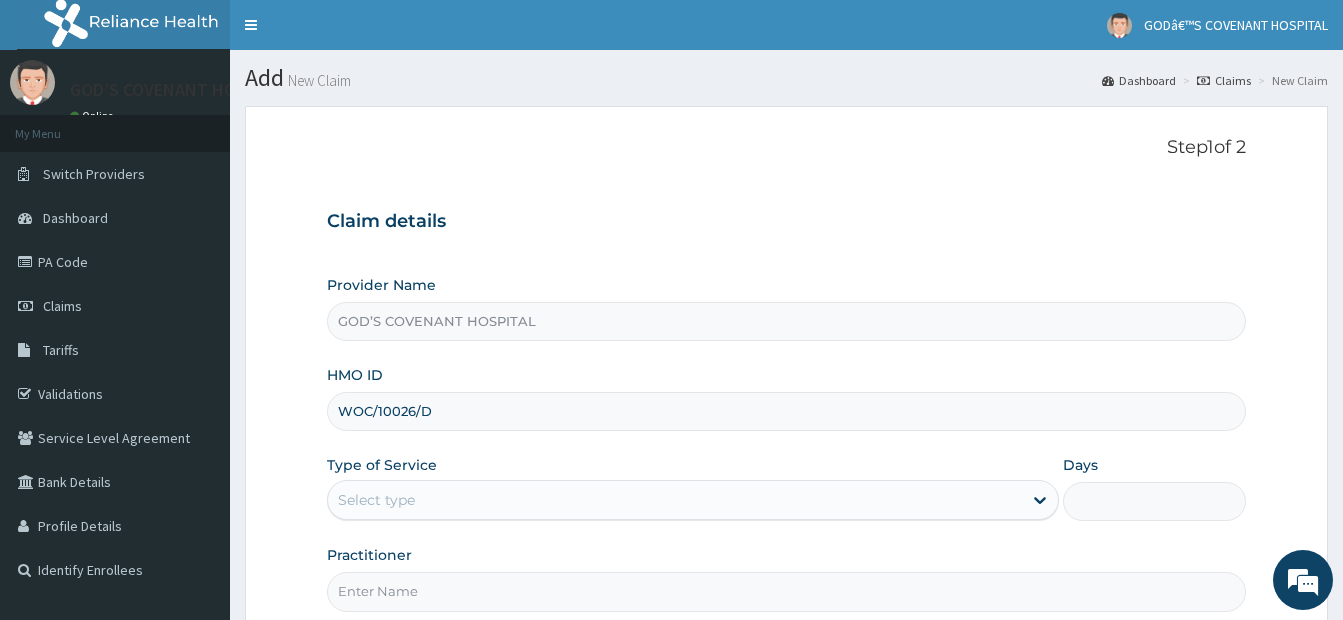 type on "WOC/10026/D" 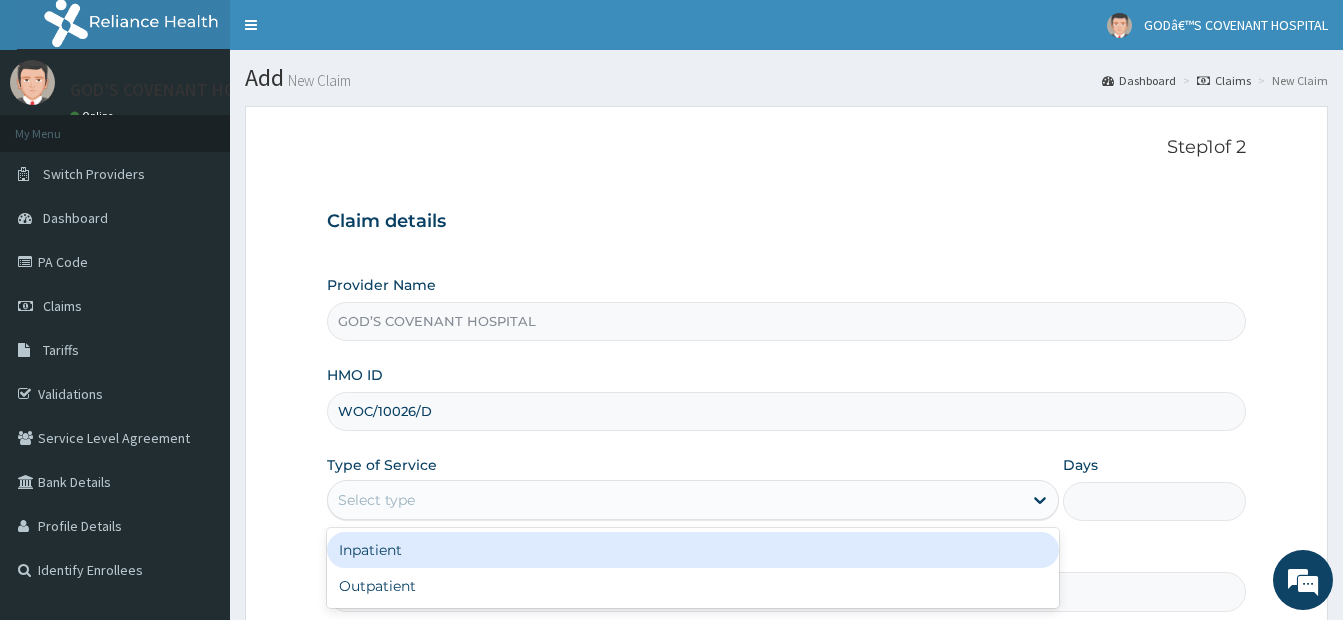 click on "Select type" at bounding box center [376, 500] 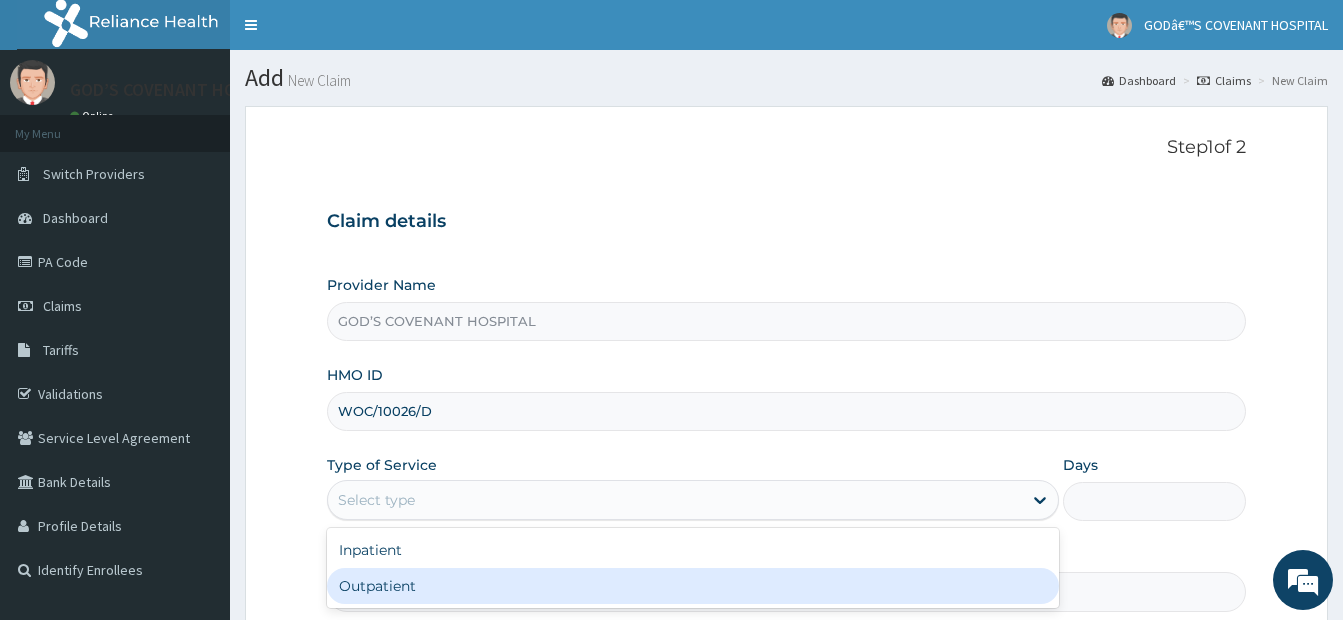 click on "Outpatient" at bounding box center (693, 586) 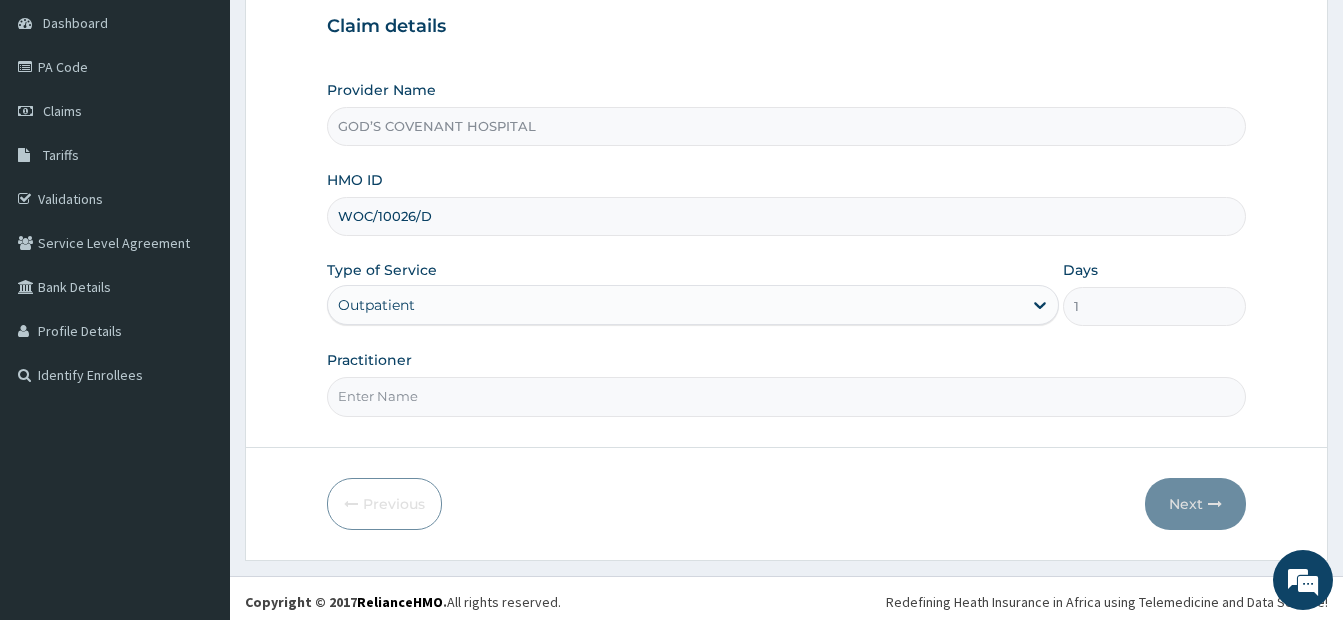scroll, scrollTop: 202, scrollLeft: 0, axis: vertical 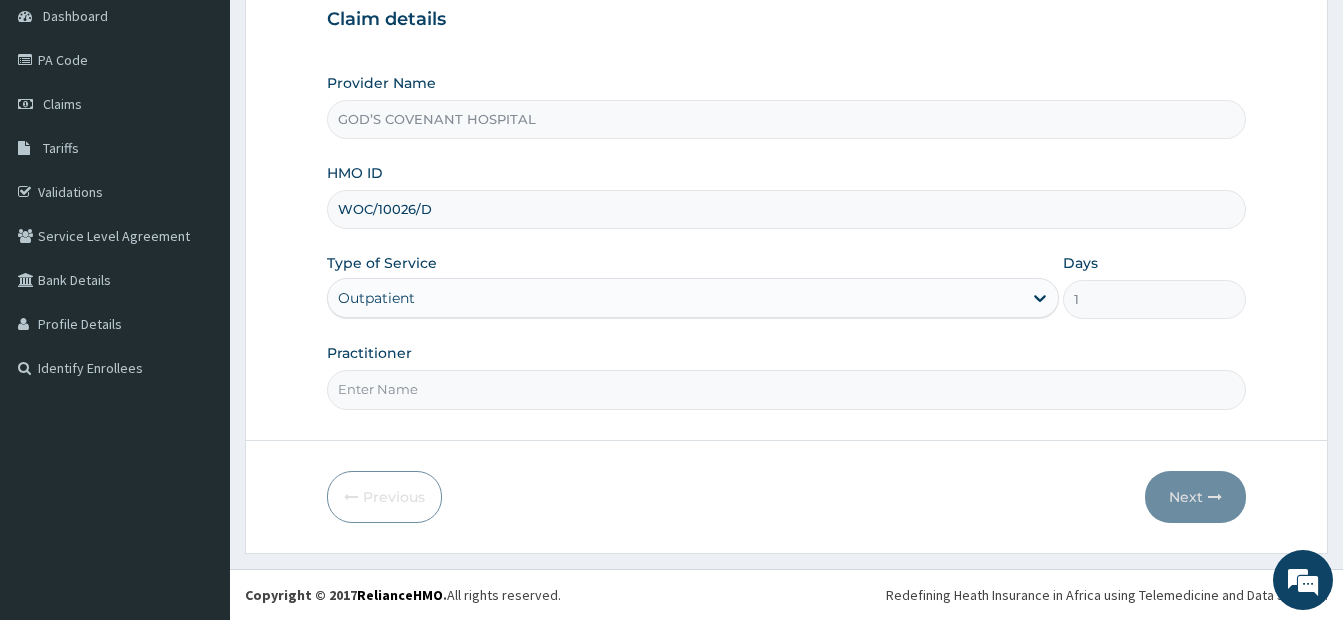 click on "Practitioner" at bounding box center (786, 389) 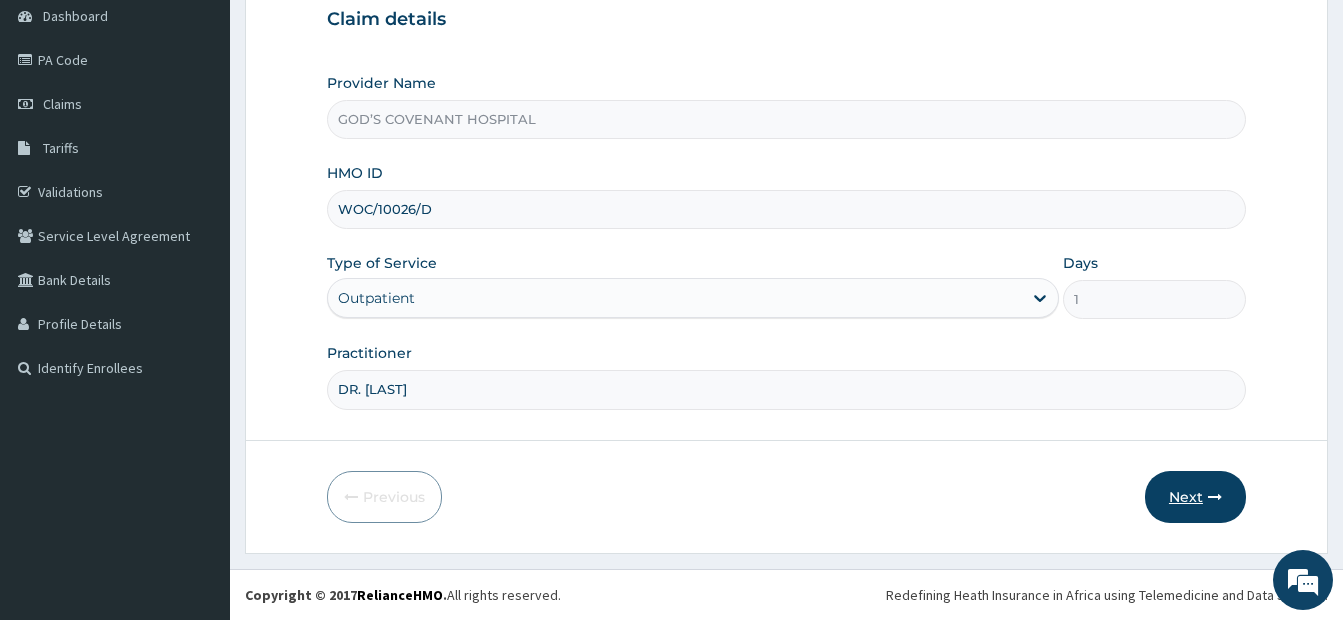 click on "Next" at bounding box center [1195, 497] 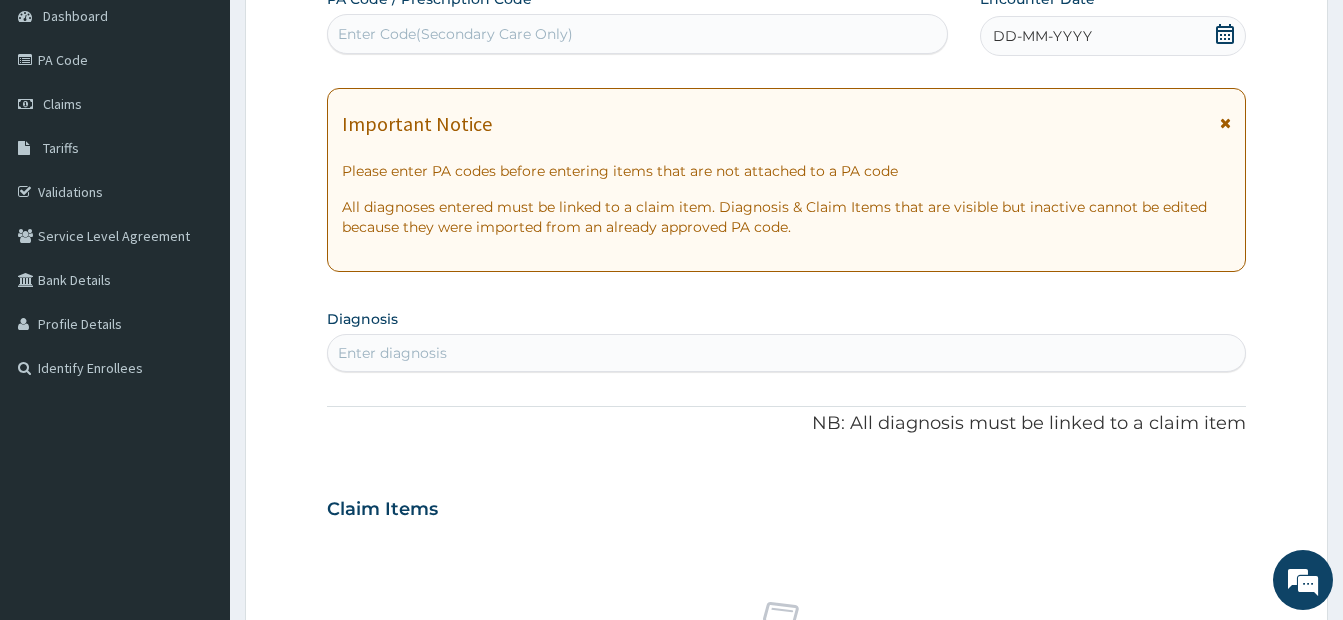click on "Enter Code(Secondary Care Only)" at bounding box center (455, 34) 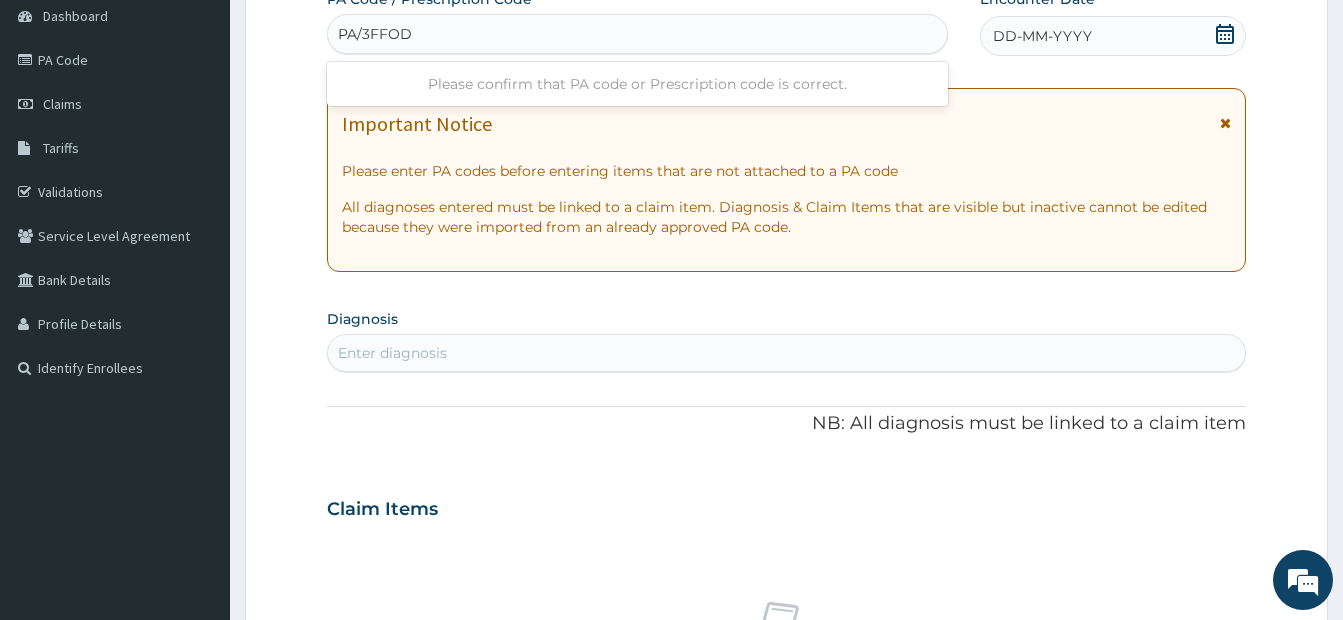 type on "PA/3FFOD1" 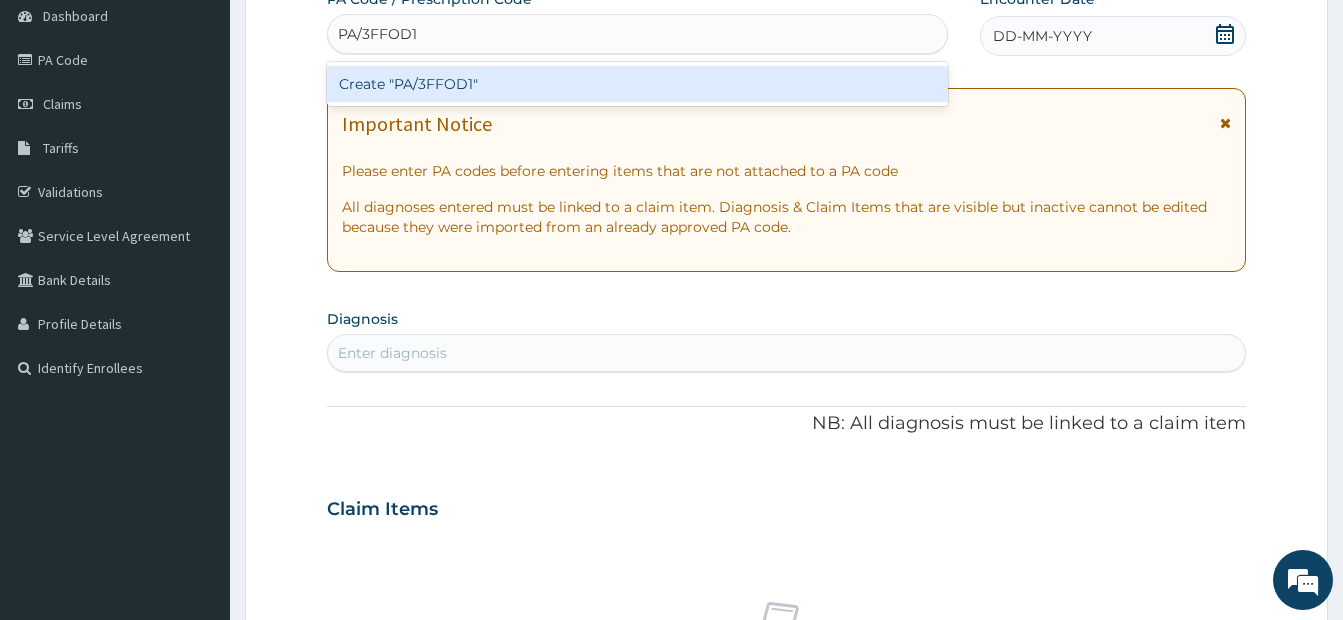 click on "Create "PA/3FFOD1"" at bounding box center [637, 84] 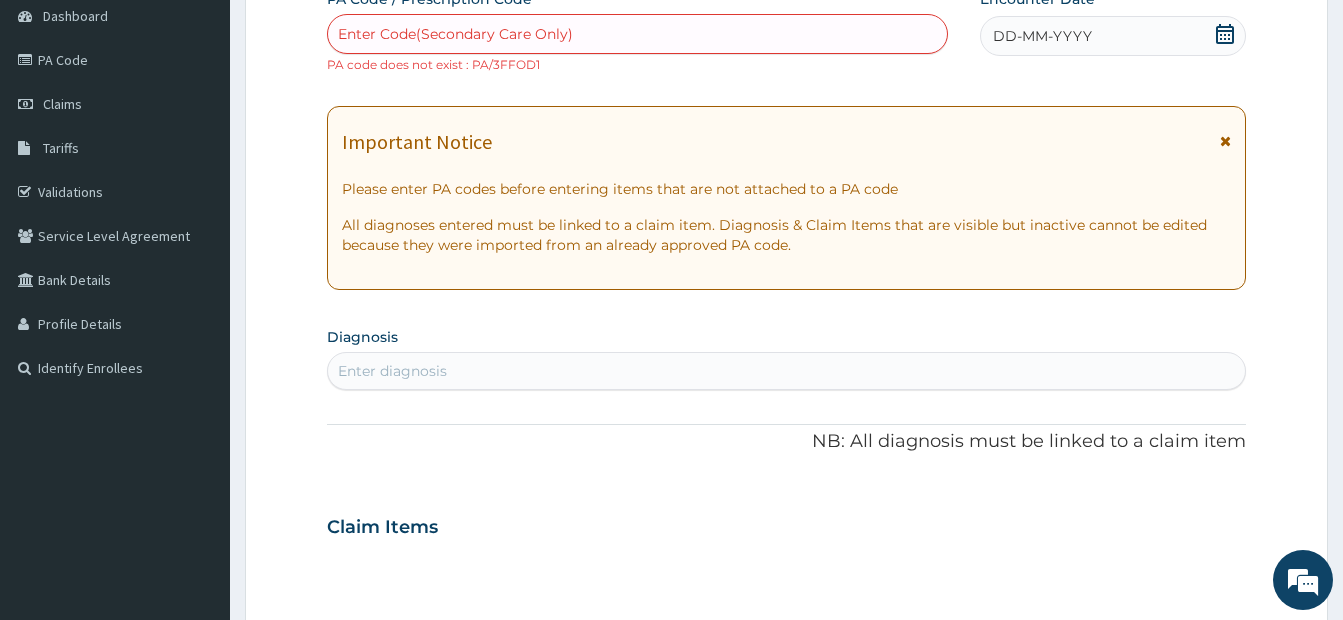 click on "Enter Code(Secondary Care Only)" at bounding box center (637, 34) 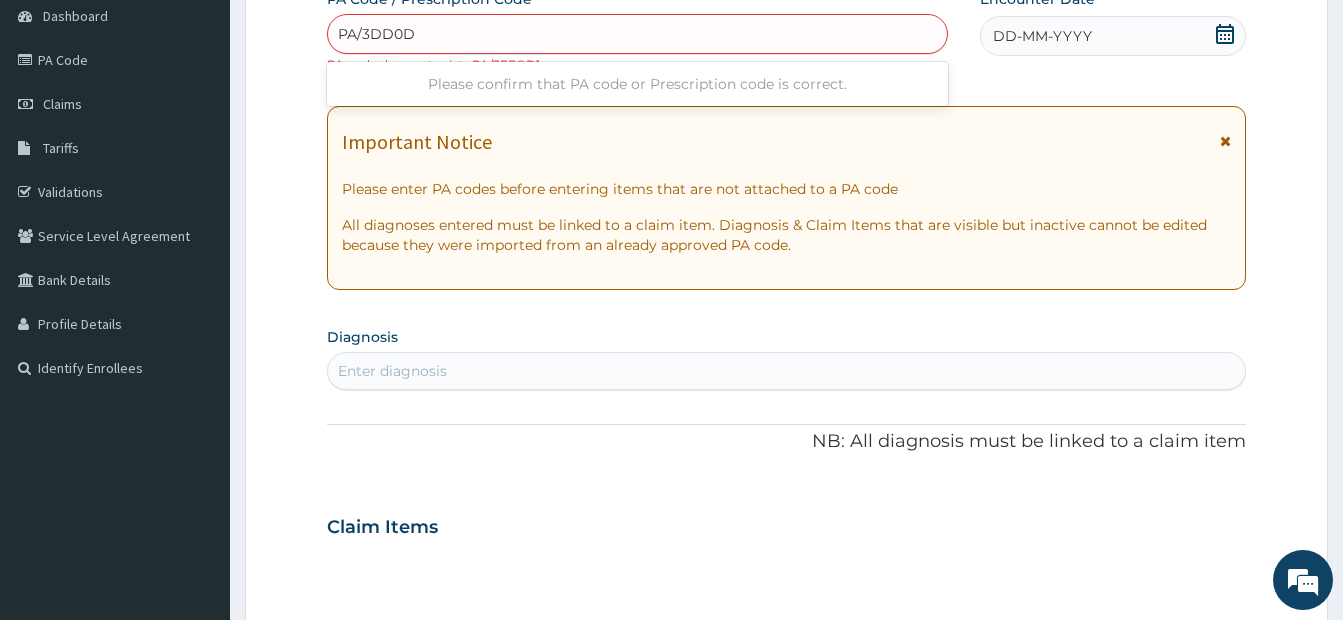 type on "PA/3DD0D1" 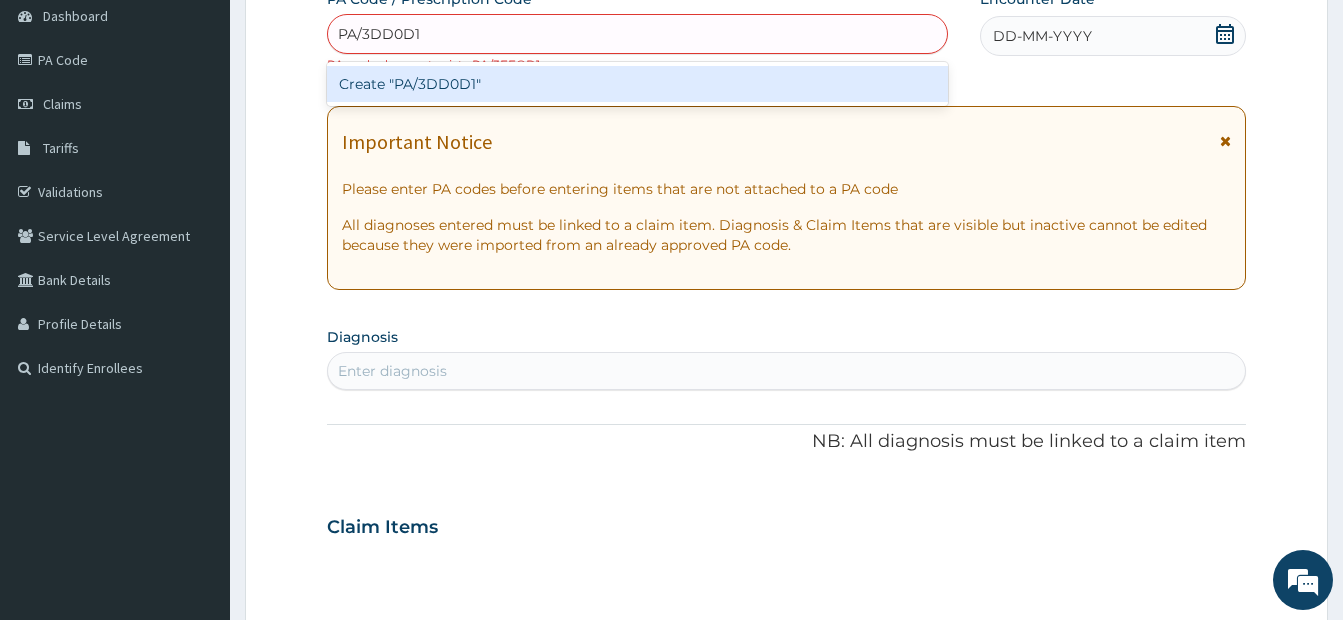 click on "Create "PA/3DD0D1"" at bounding box center [637, 84] 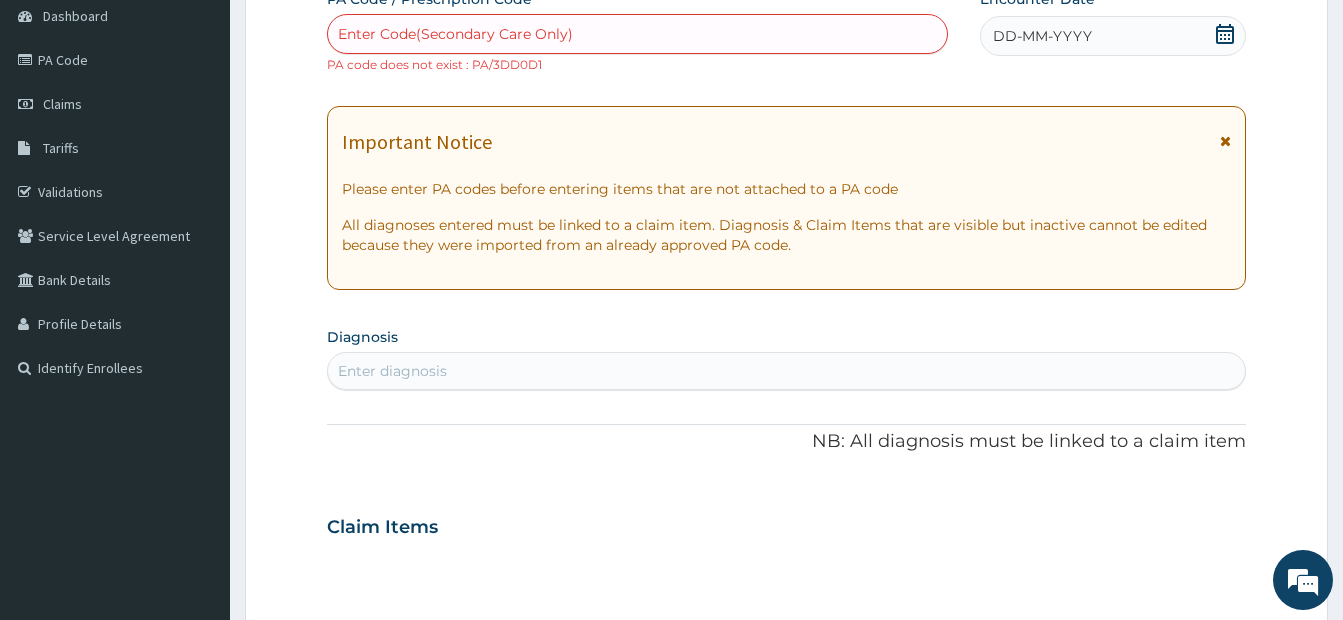 click on "Enter Code(Secondary Care Only)" at bounding box center (455, 34) 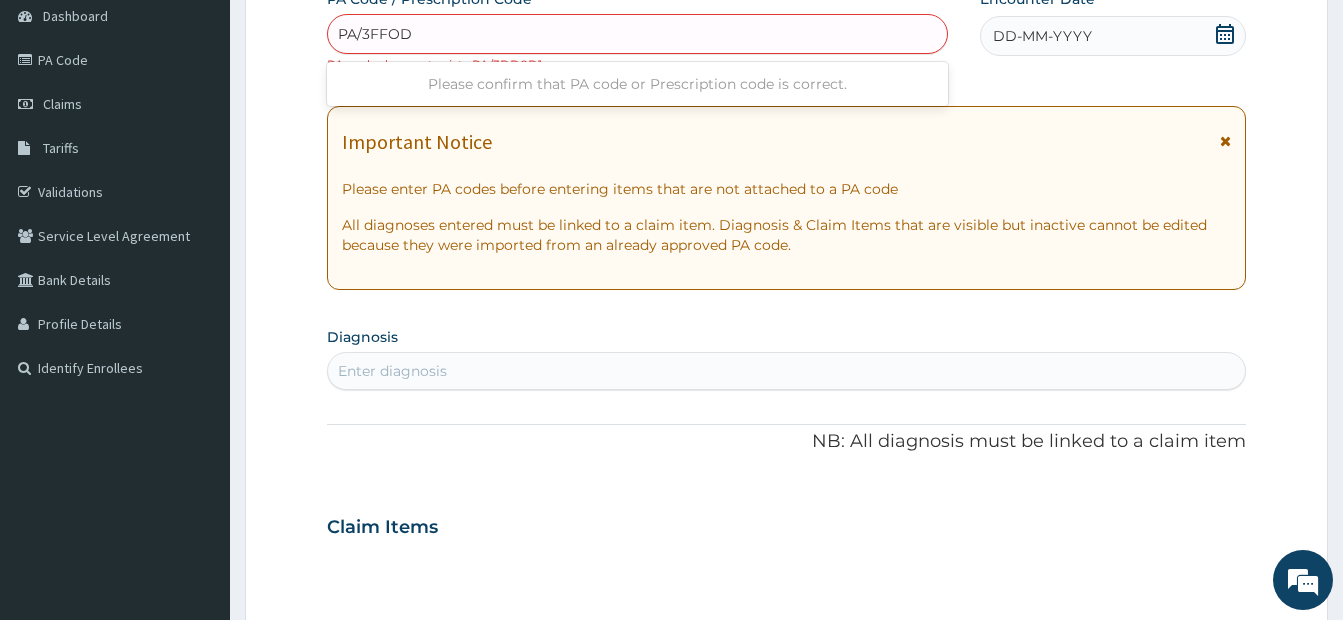 type on "PA/3FFOD1" 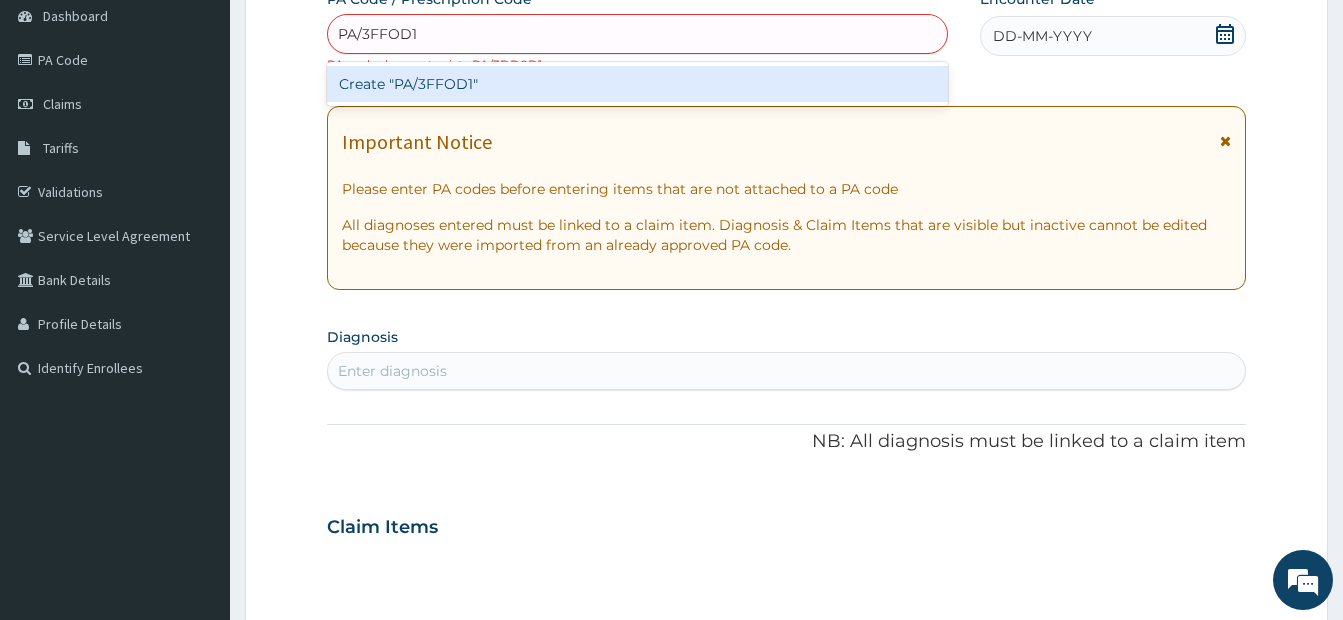click on "Create "PA/3FFOD1"" at bounding box center [637, 84] 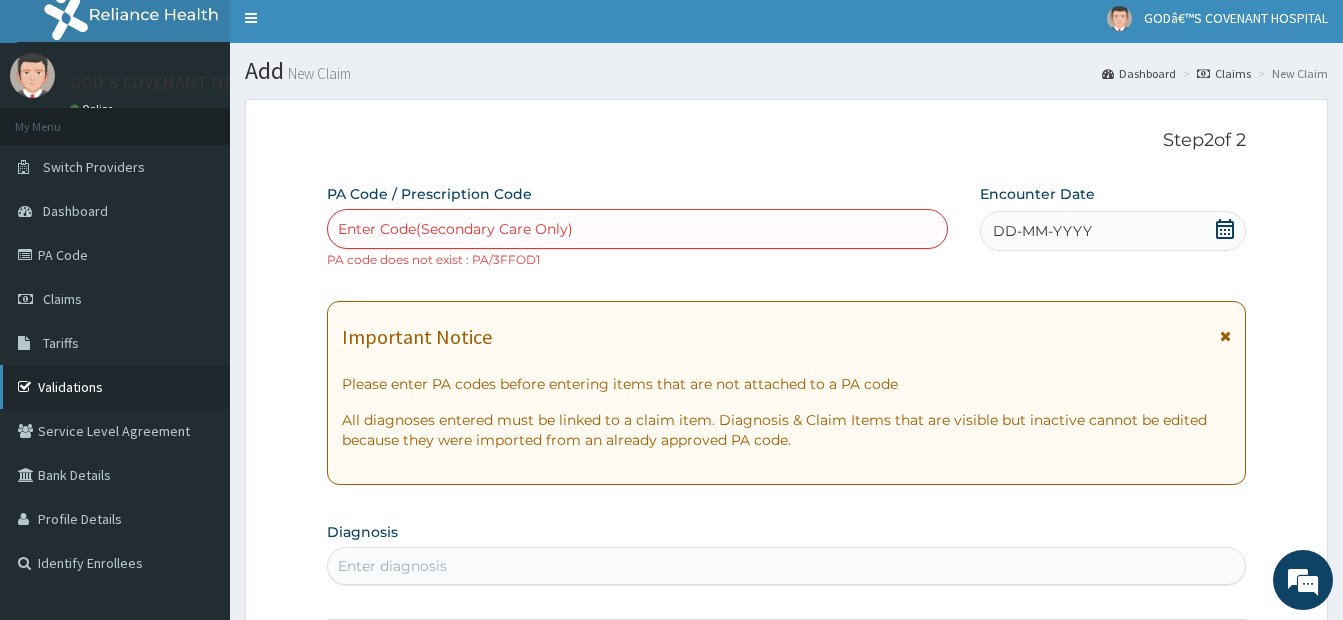 scroll, scrollTop: 2, scrollLeft: 0, axis: vertical 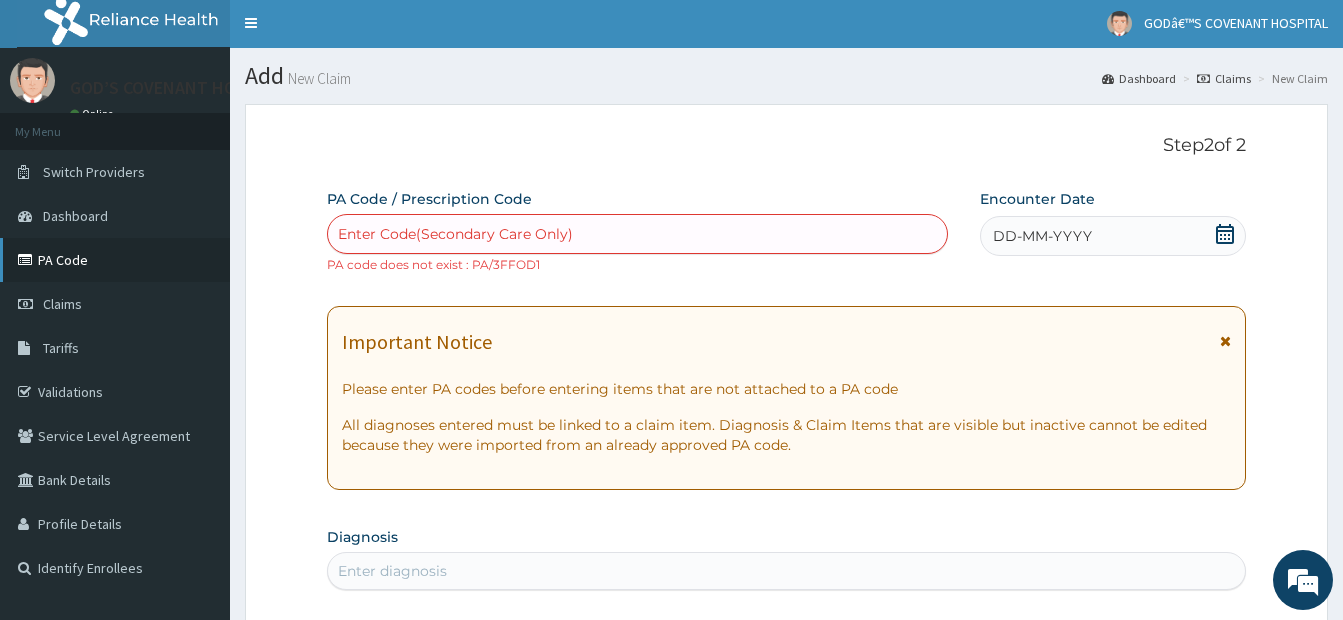 click on "PA Code" at bounding box center (115, 260) 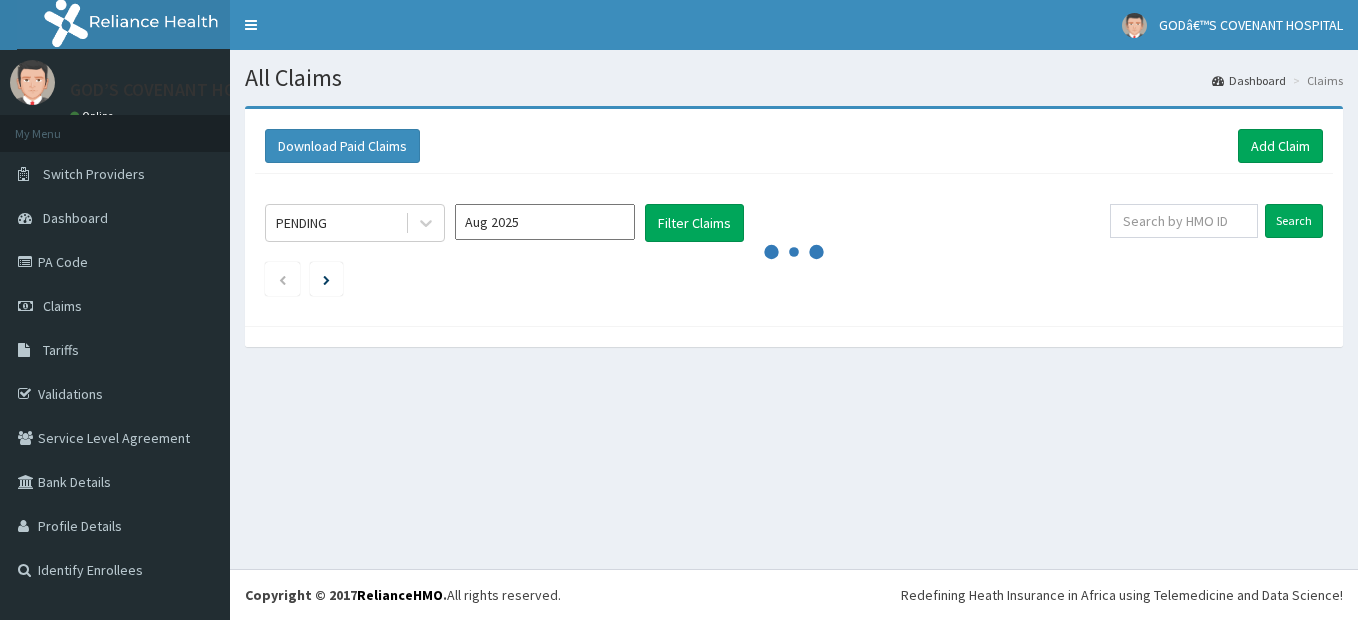 scroll, scrollTop: 0, scrollLeft: 0, axis: both 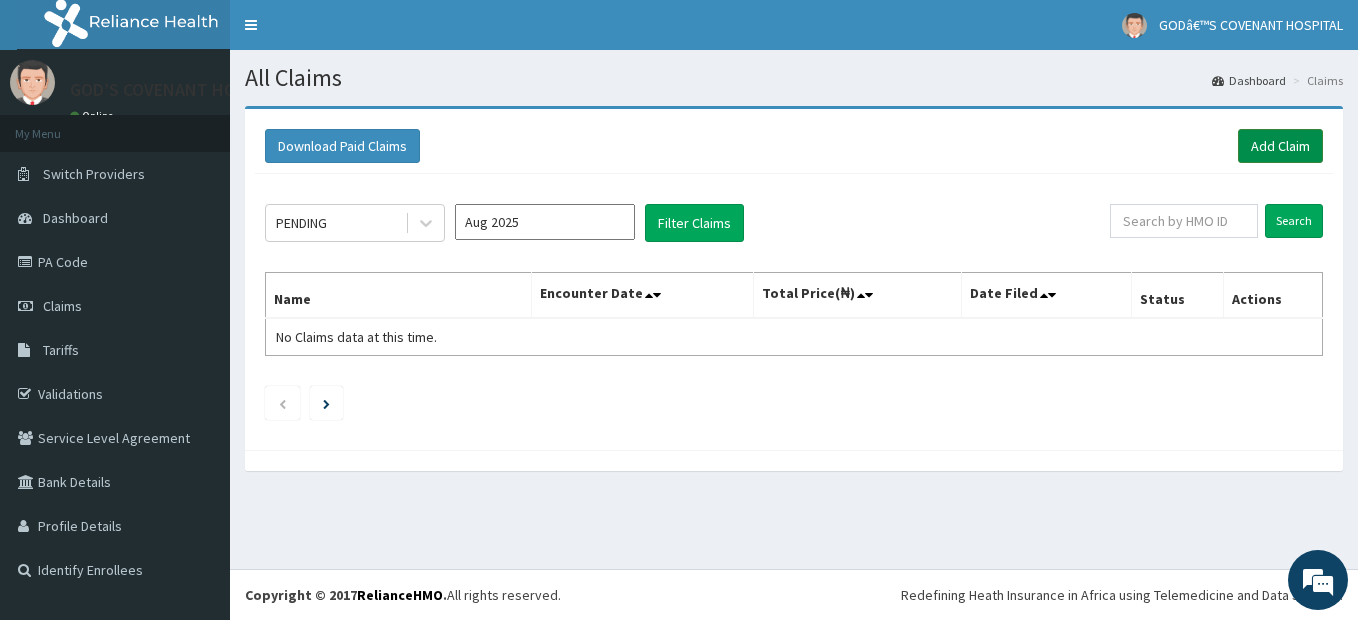 click on "Add Claim" at bounding box center (1280, 146) 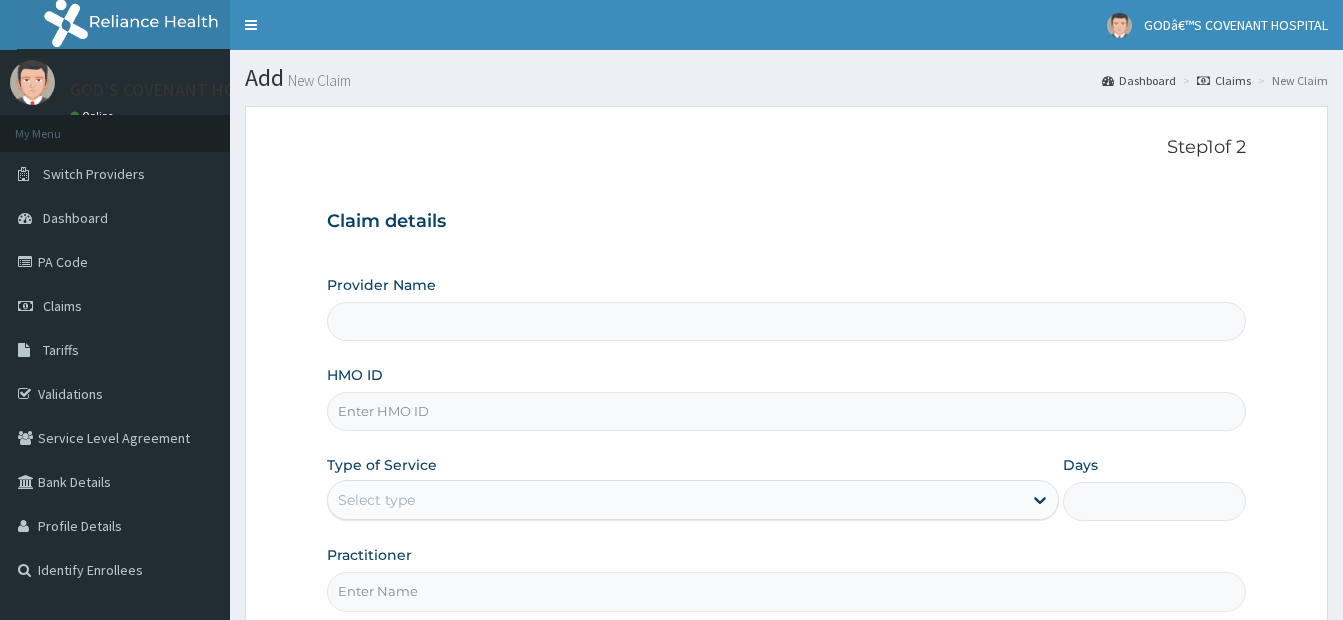 scroll, scrollTop: 0, scrollLeft: 0, axis: both 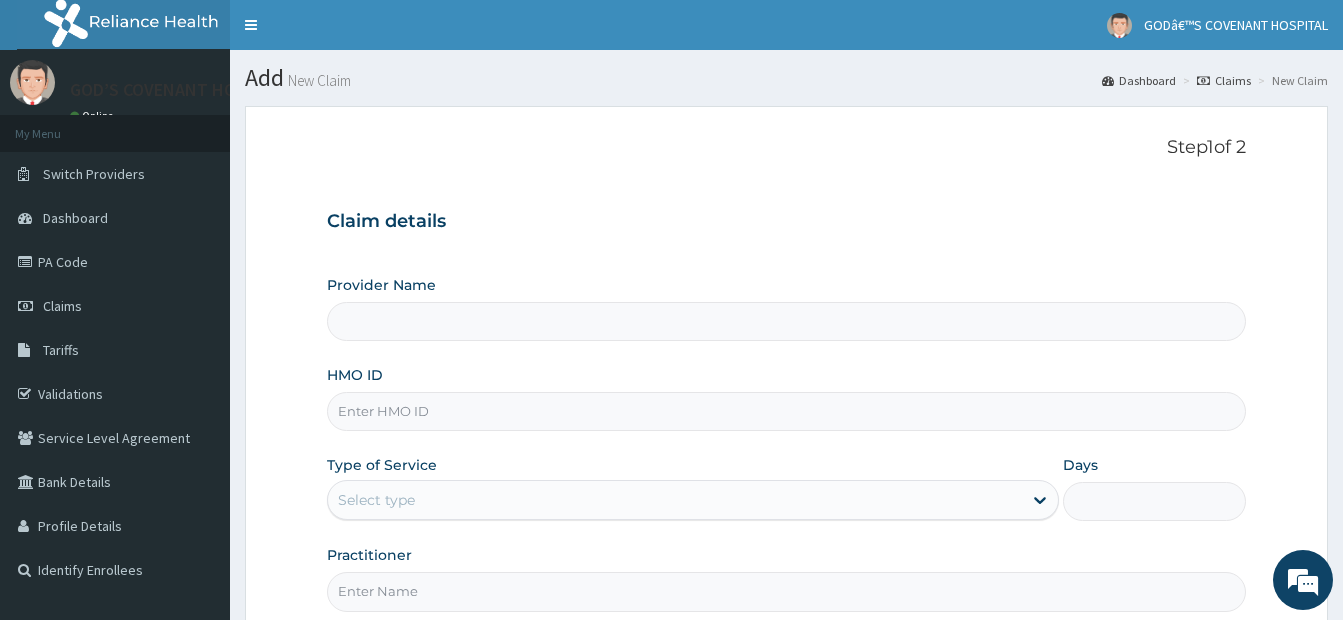 type on "GOD’S COVENANT HOSPITAL" 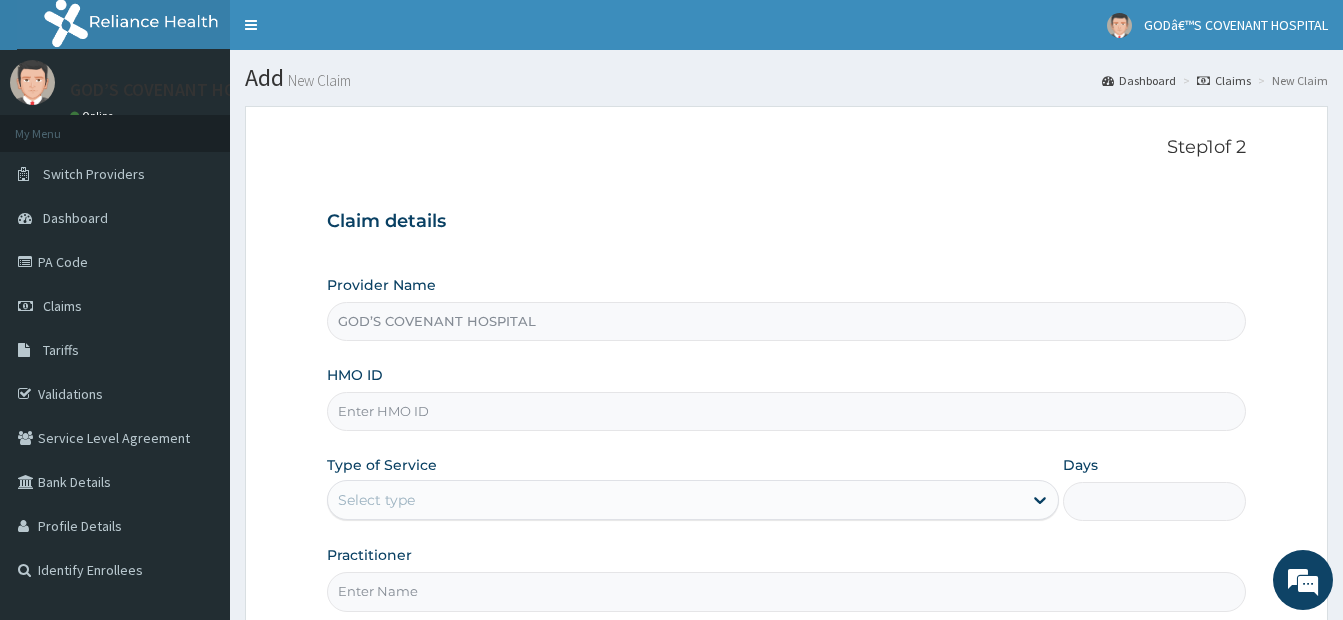 click on "HMO ID" at bounding box center [786, 411] 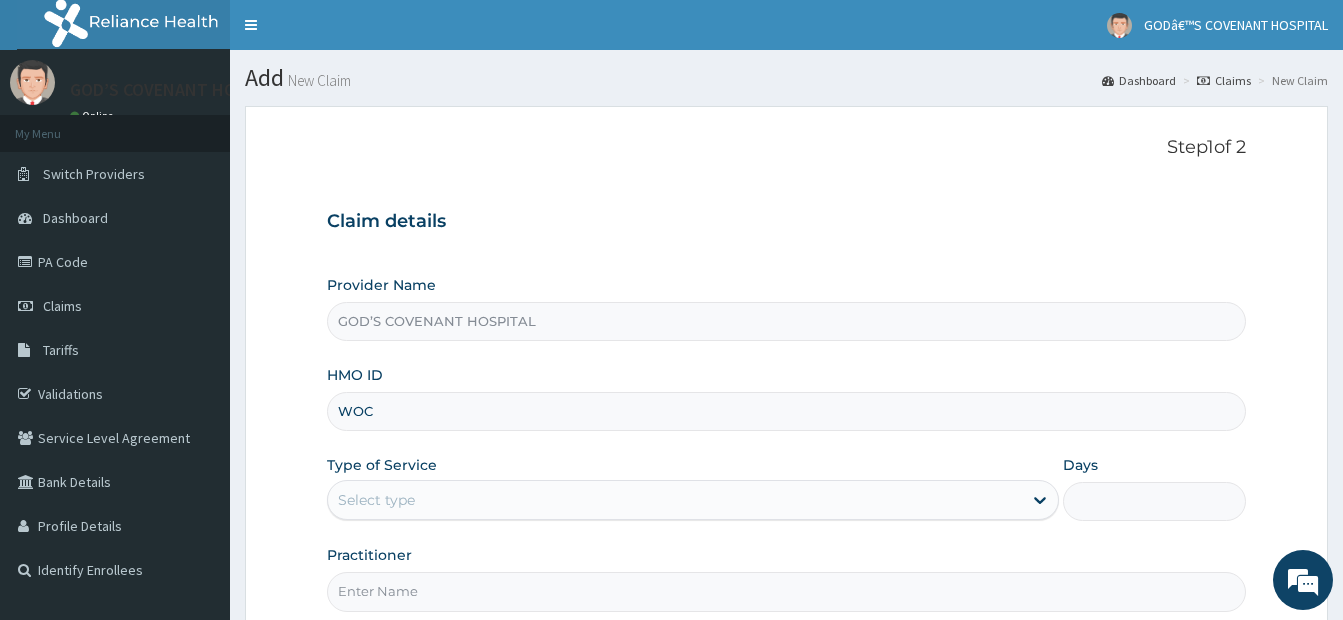 type on "WOC/10026/D" 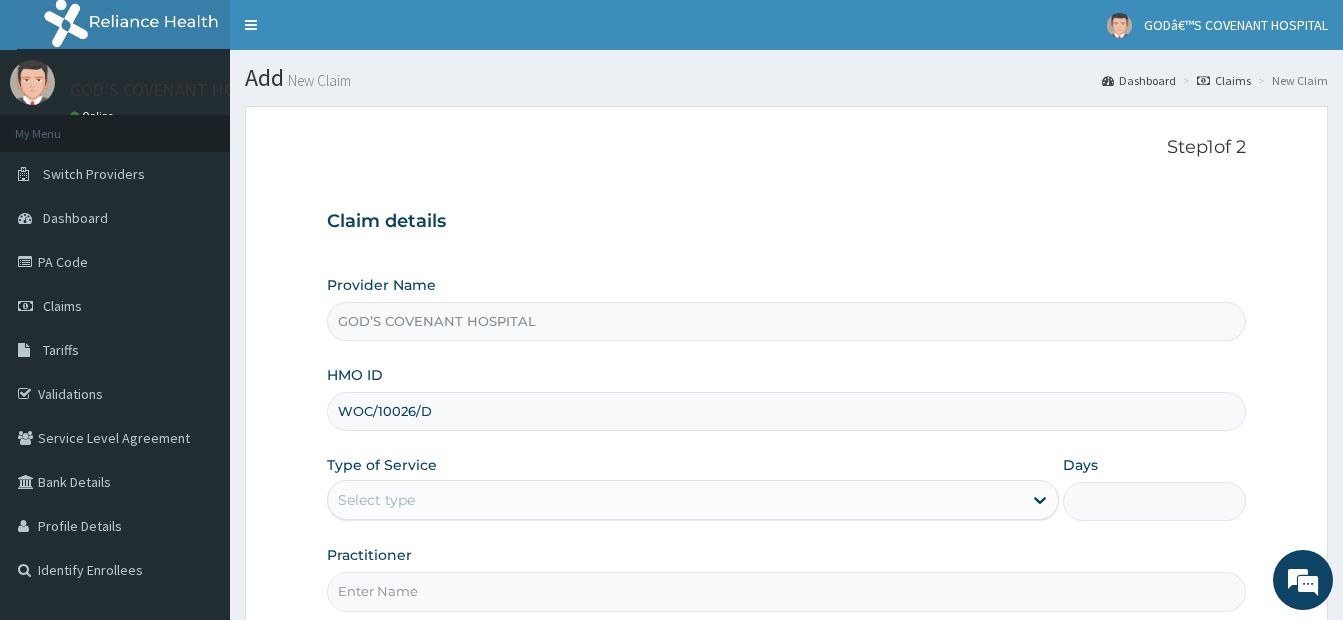 click on "Select type" at bounding box center [675, 500] 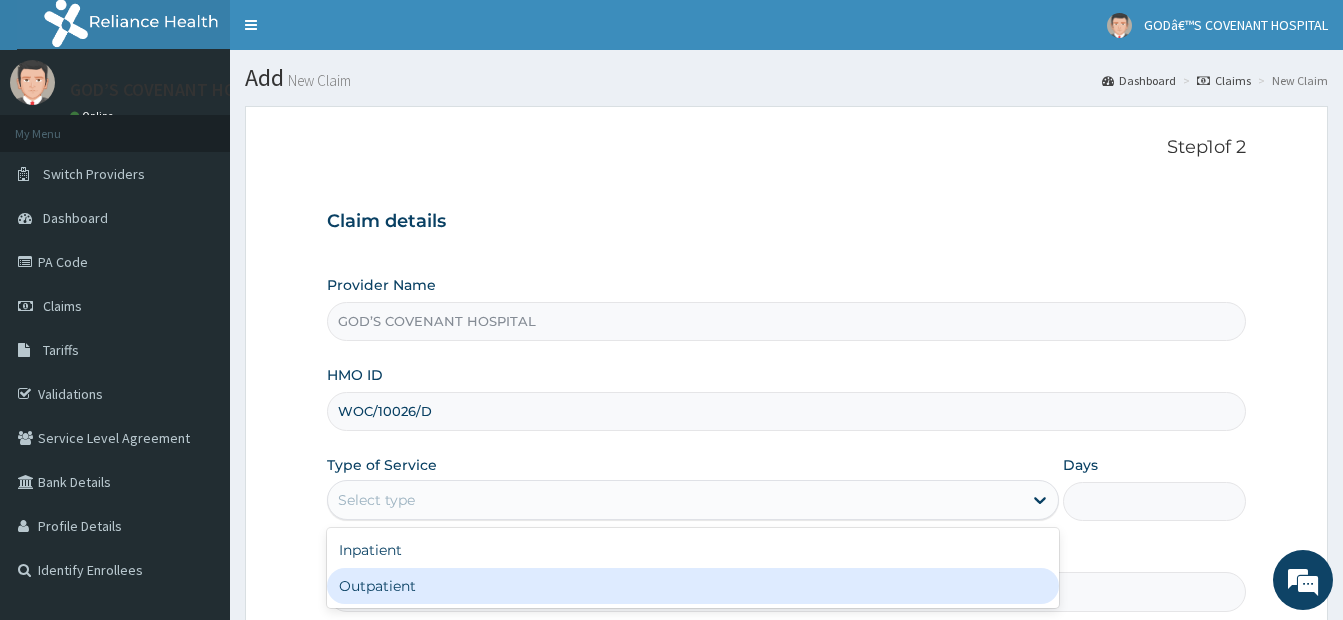 drag, startPoint x: 434, startPoint y: 591, endPoint x: 475, endPoint y: 553, distance: 55.9017 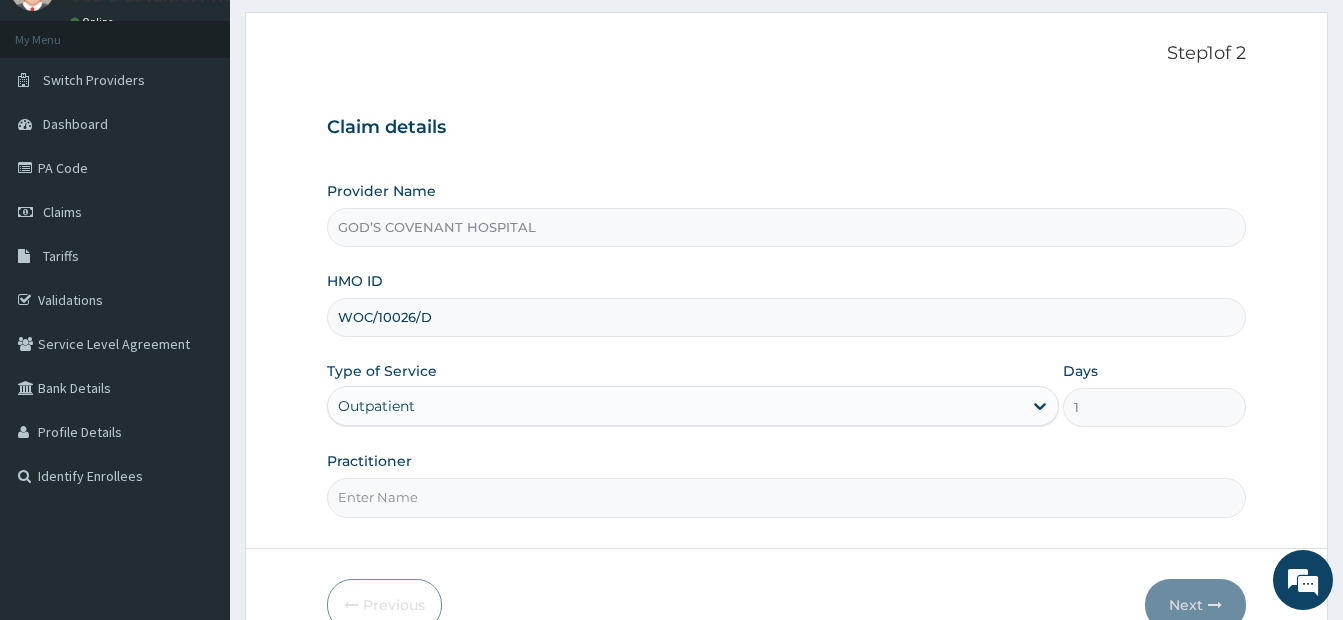 scroll, scrollTop: 202, scrollLeft: 0, axis: vertical 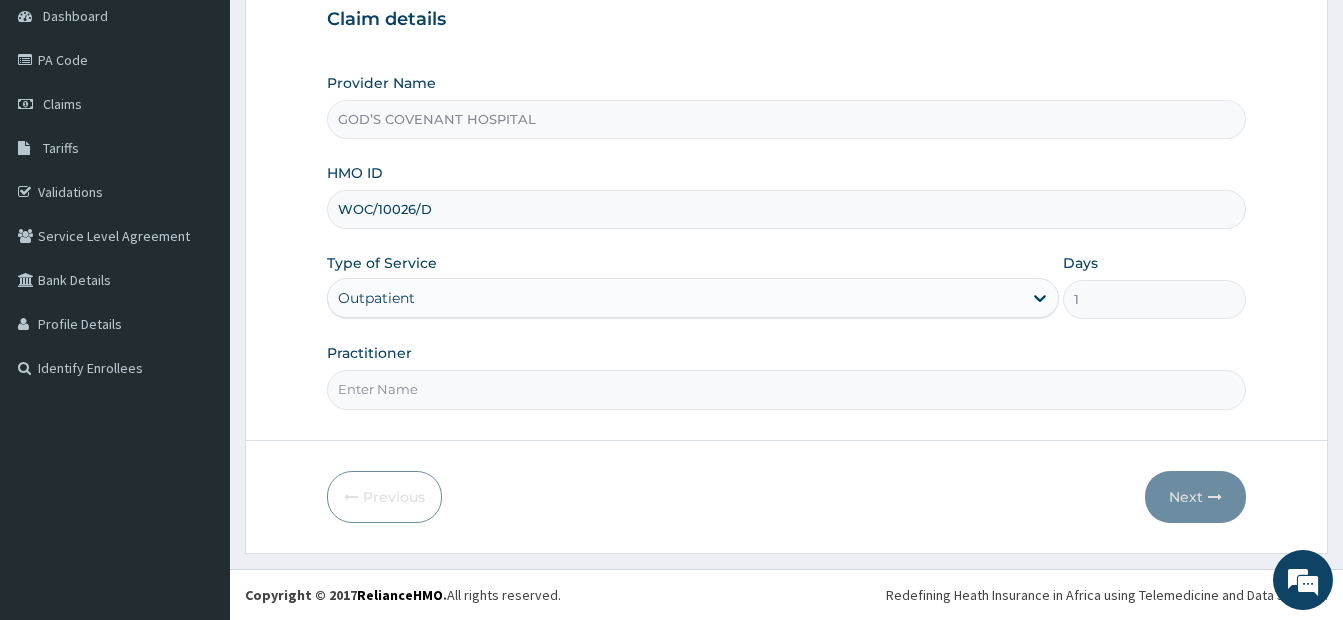 click on "Practitioner" at bounding box center [786, 389] 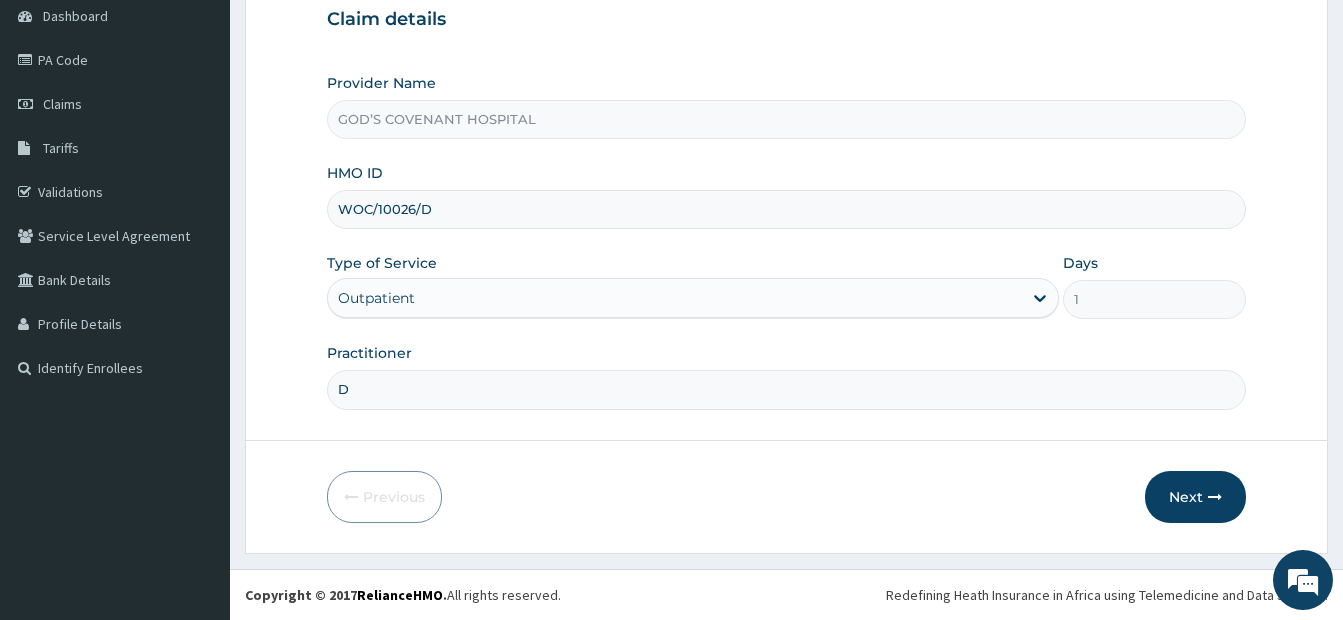 type on "DR. ARIYO" 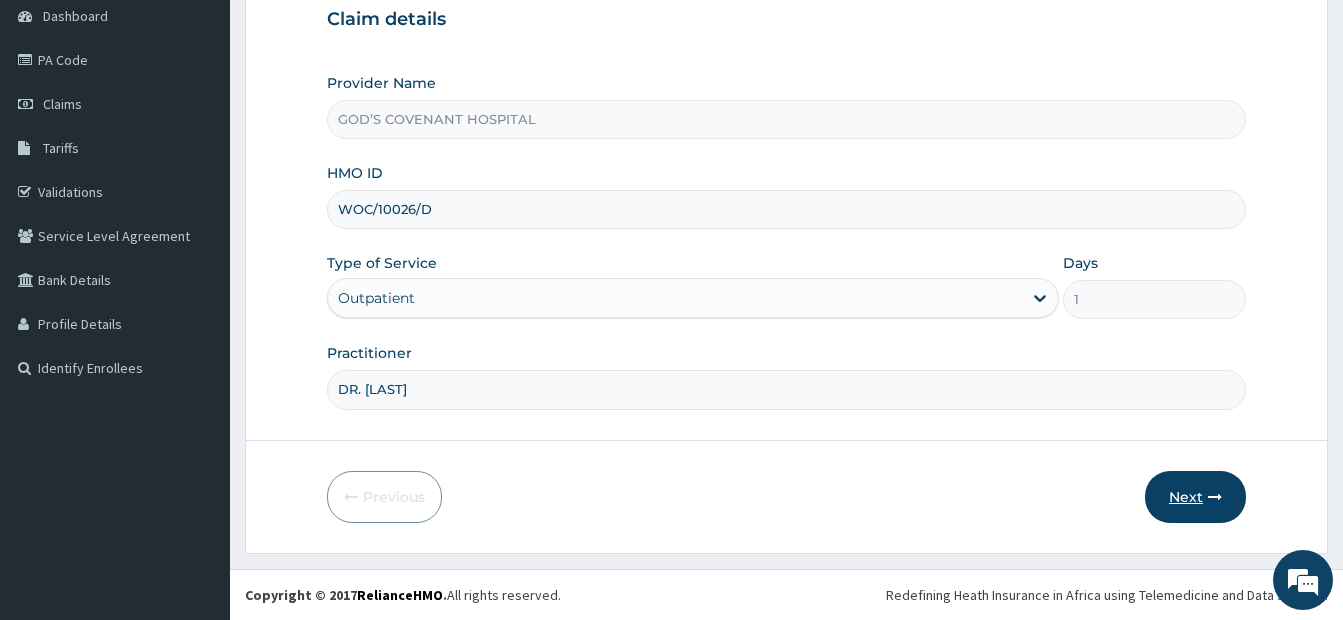 click on "Next" at bounding box center (1195, 497) 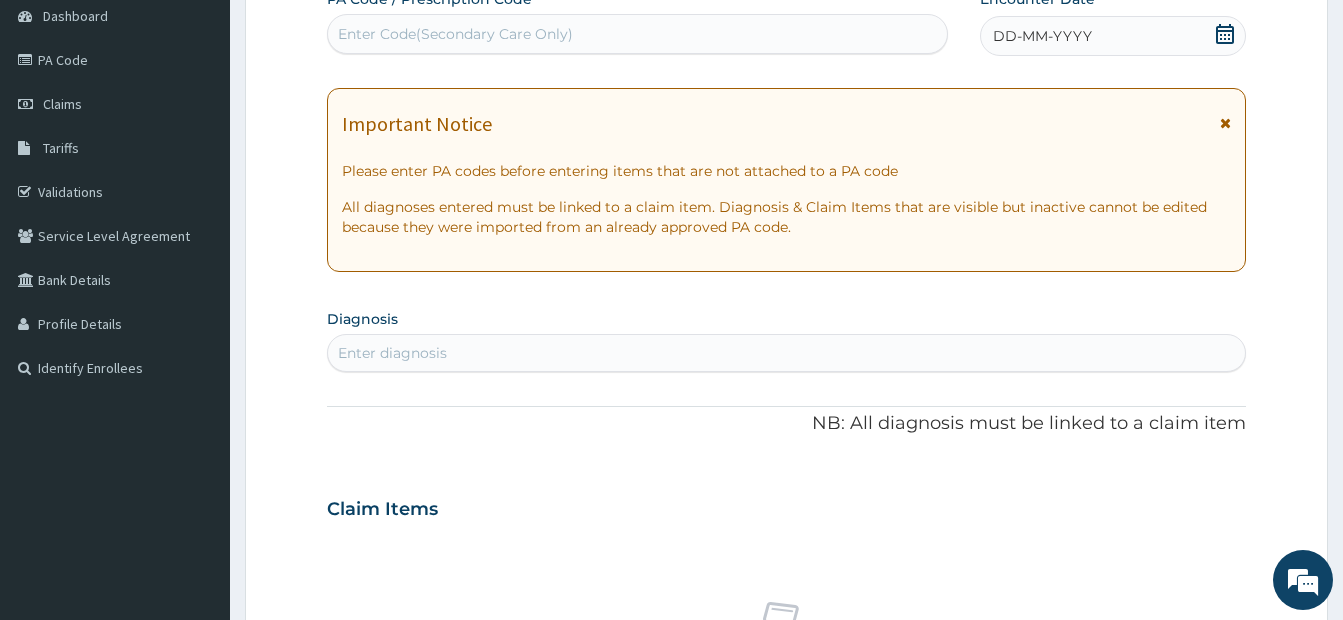 click on "Enter Code(Secondary Care Only)" at bounding box center [455, 34] 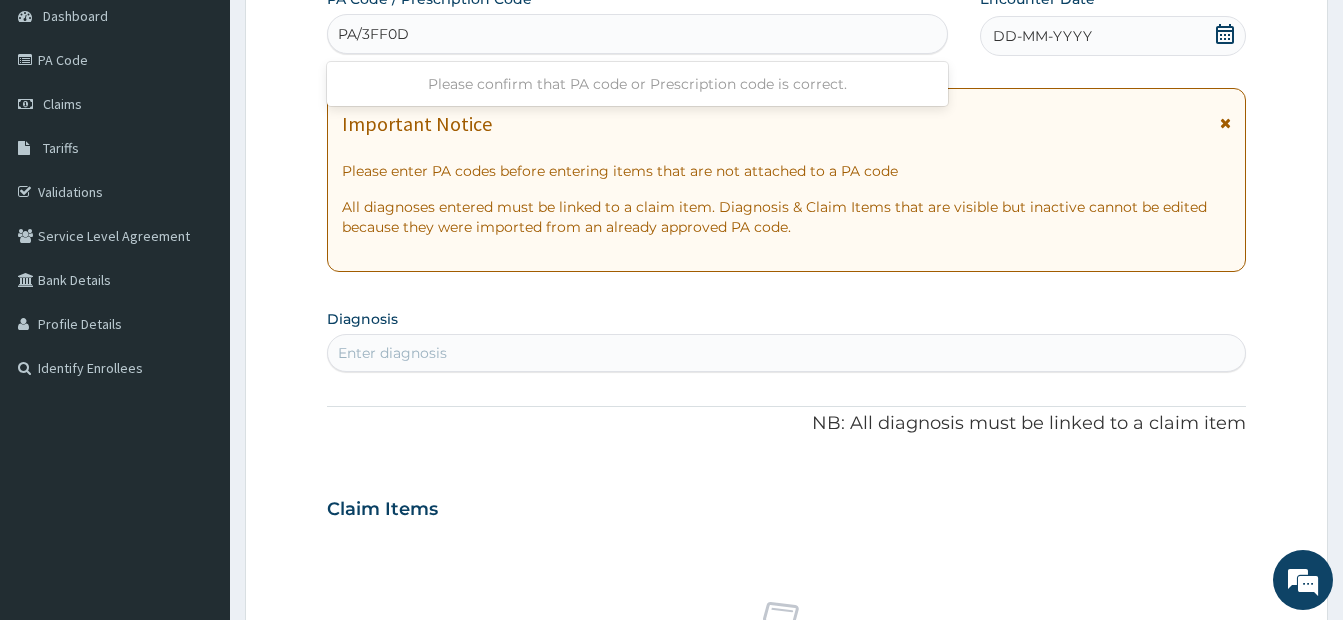 type on "PA/3FF0D1" 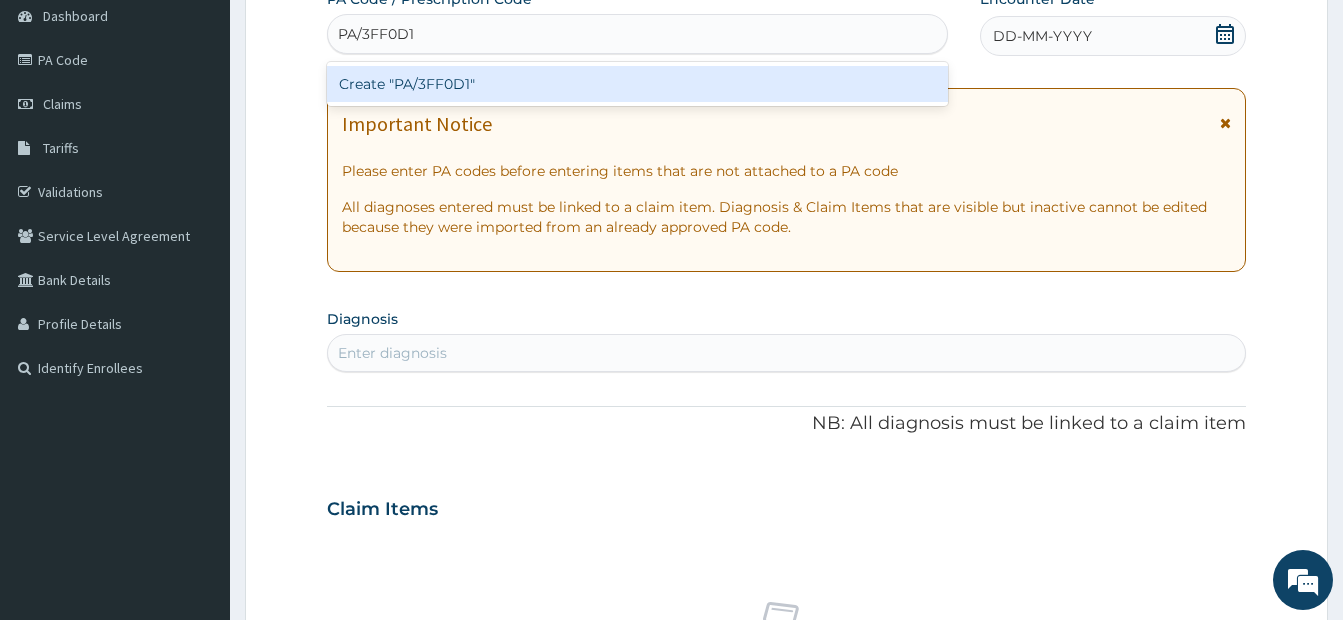 click on "Create "PA/3FF0D1"" at bounding box center [637, 84] 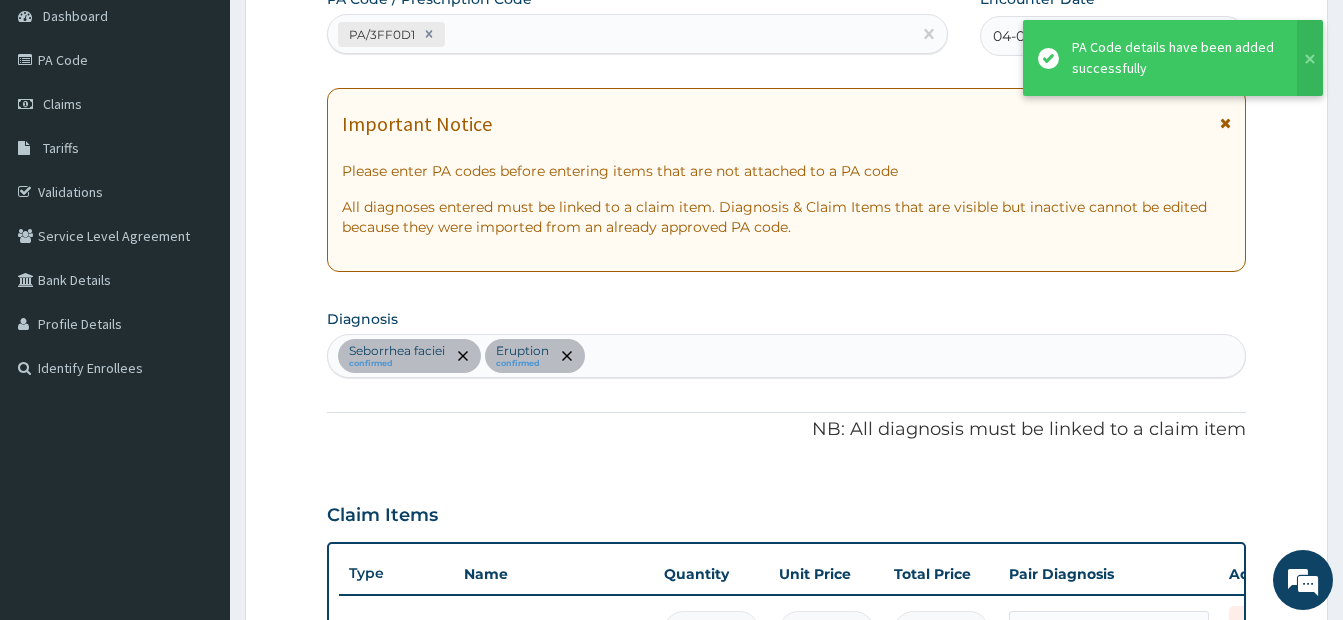 scroll, scrollTop: 591, scrollLeft: 0, axis: vertical 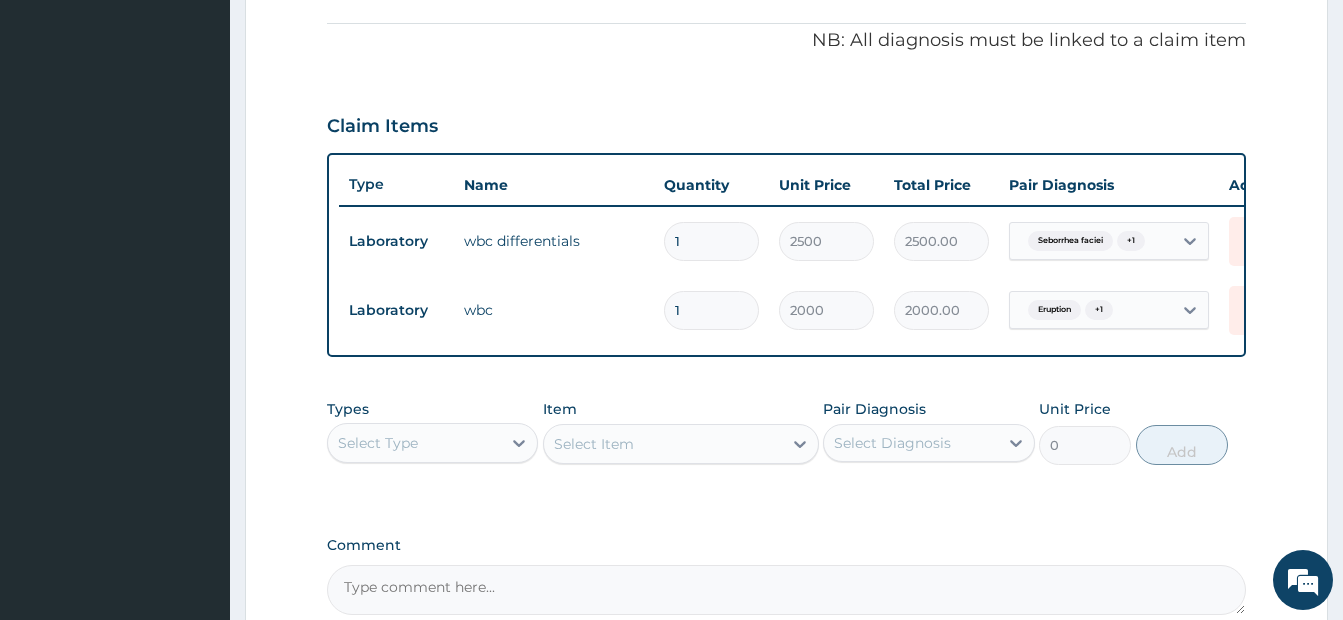 click on "Select Type" at bounding box center (414, 443) 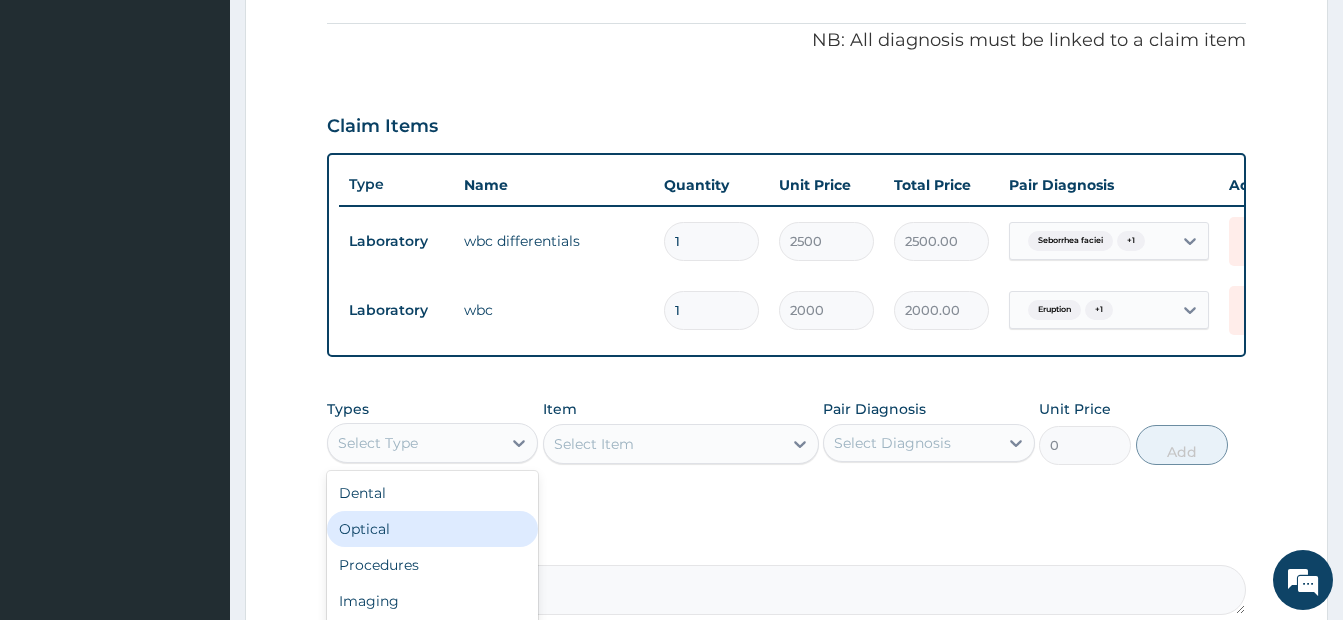 scroll, scrollTop: 68, scrollLeft: 0, axis: vertical 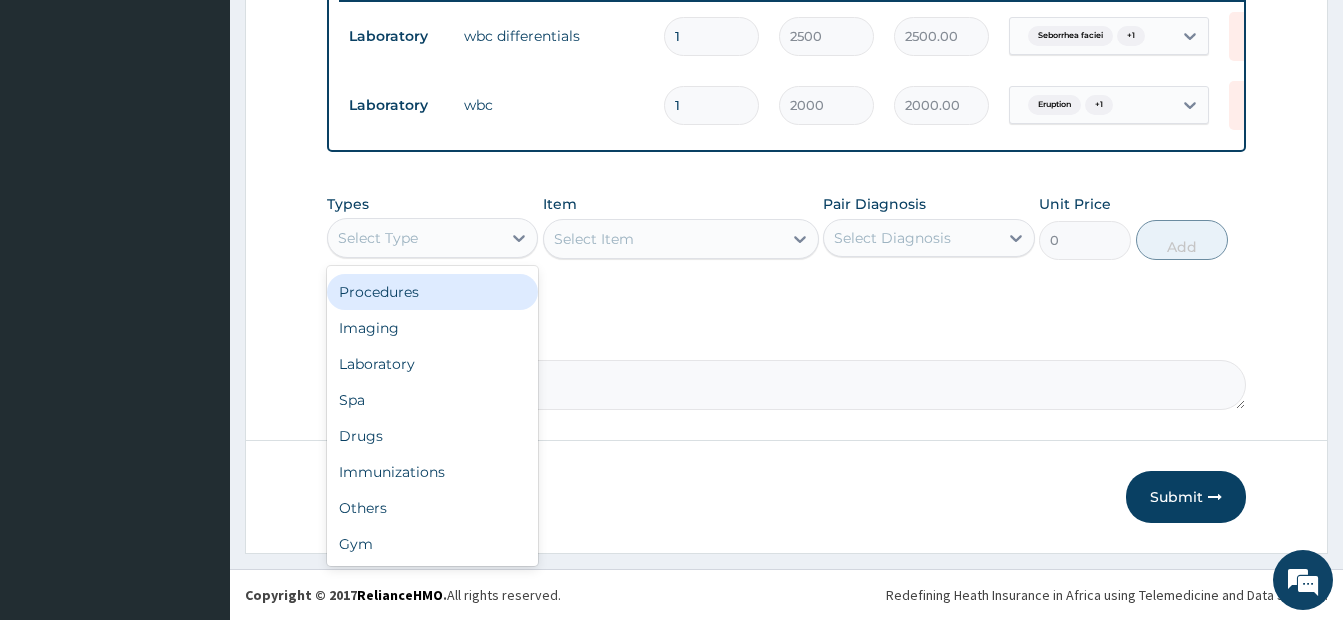 click on "Procedures" at bounding box center (432, 292) 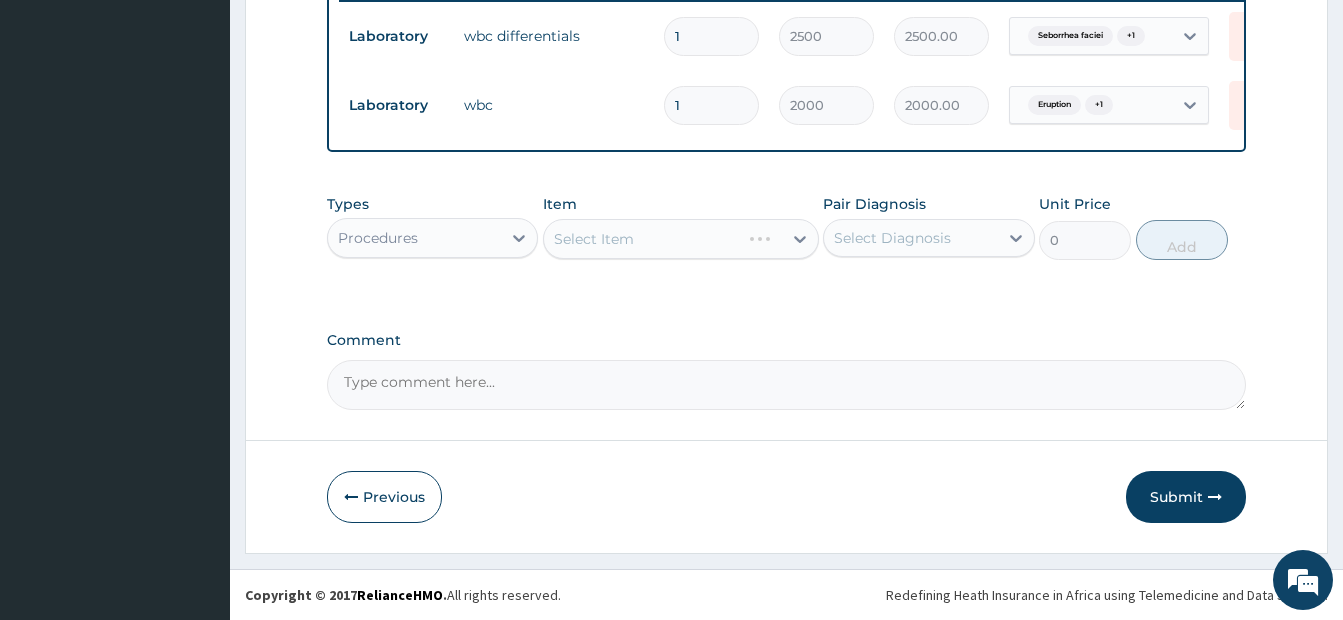 click on "Select Item" at bounding box center [681, 239] 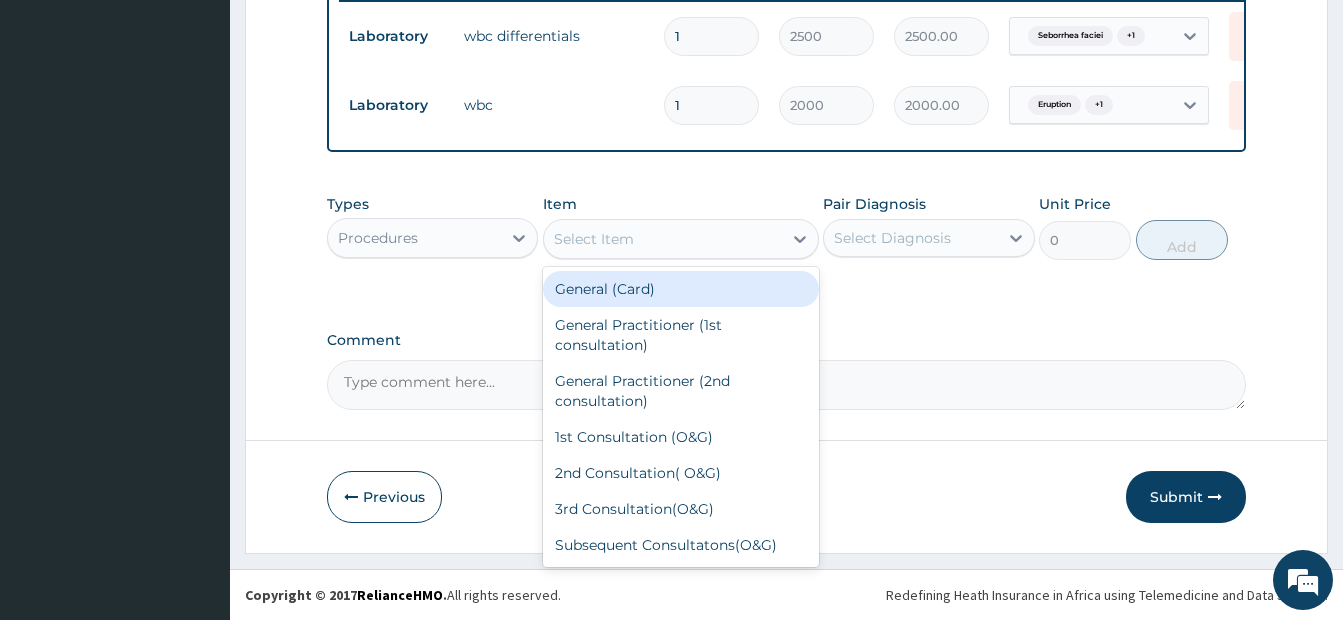click on "Select Item" at bounding box center [663, 239] 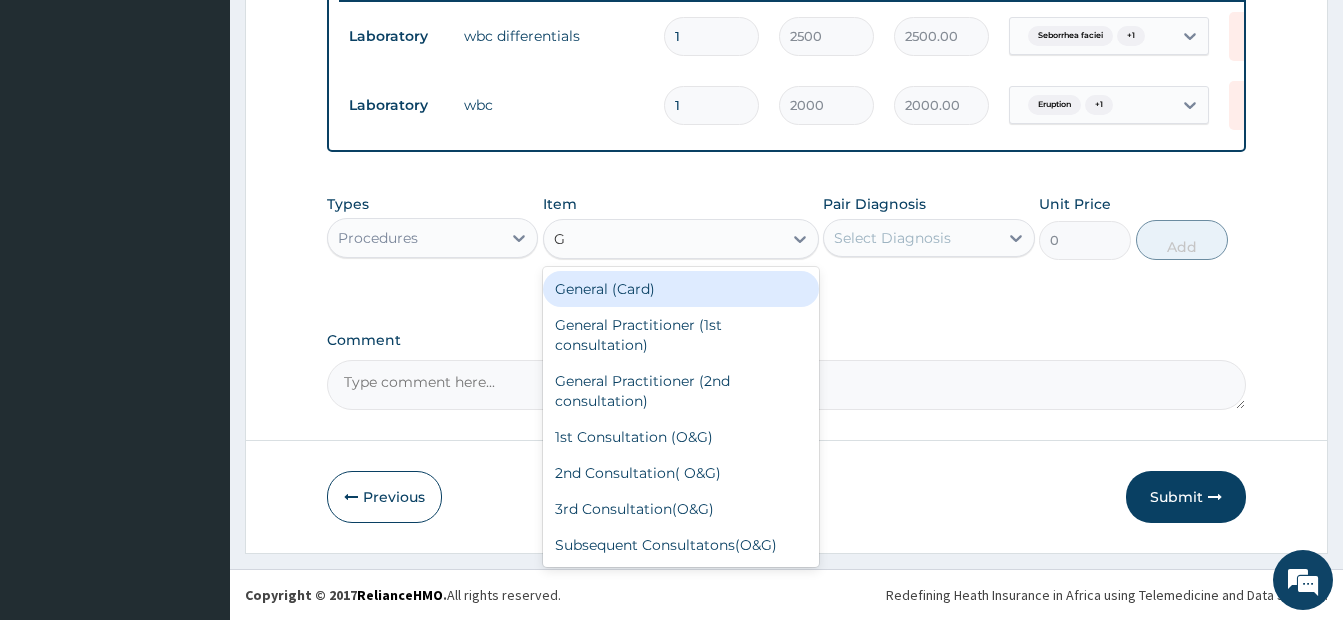 type on "GP" 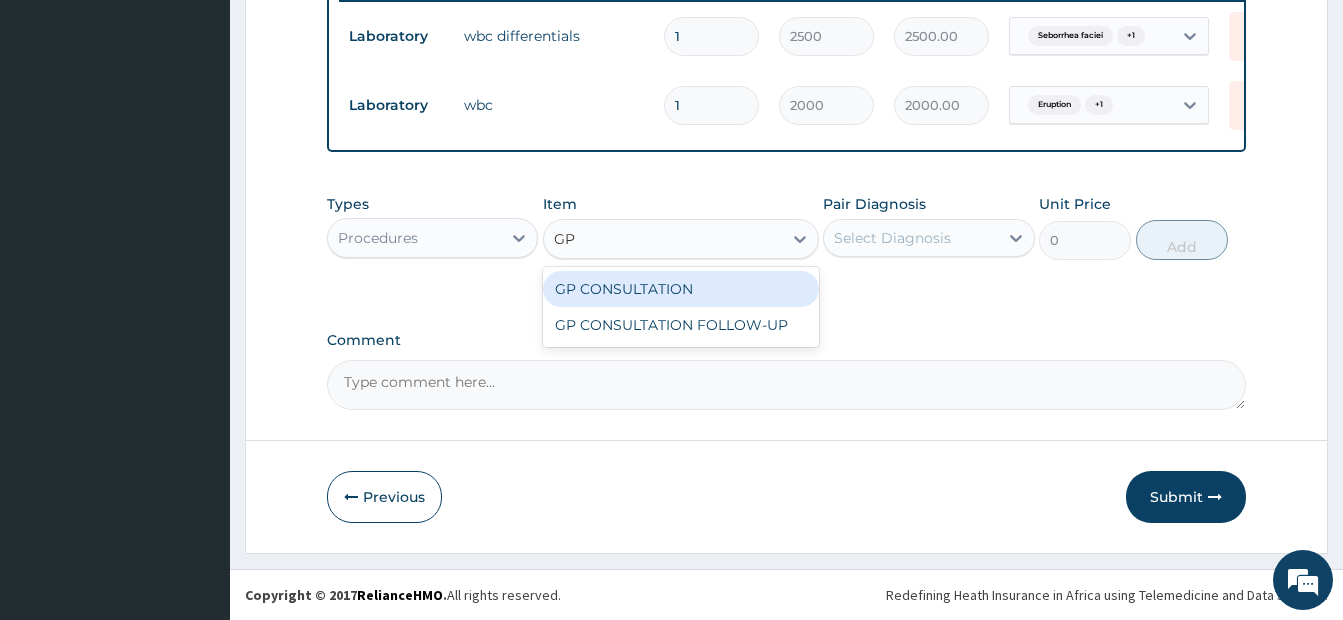 click on "GP CONSULTATION" at bounding box center (681, 289) 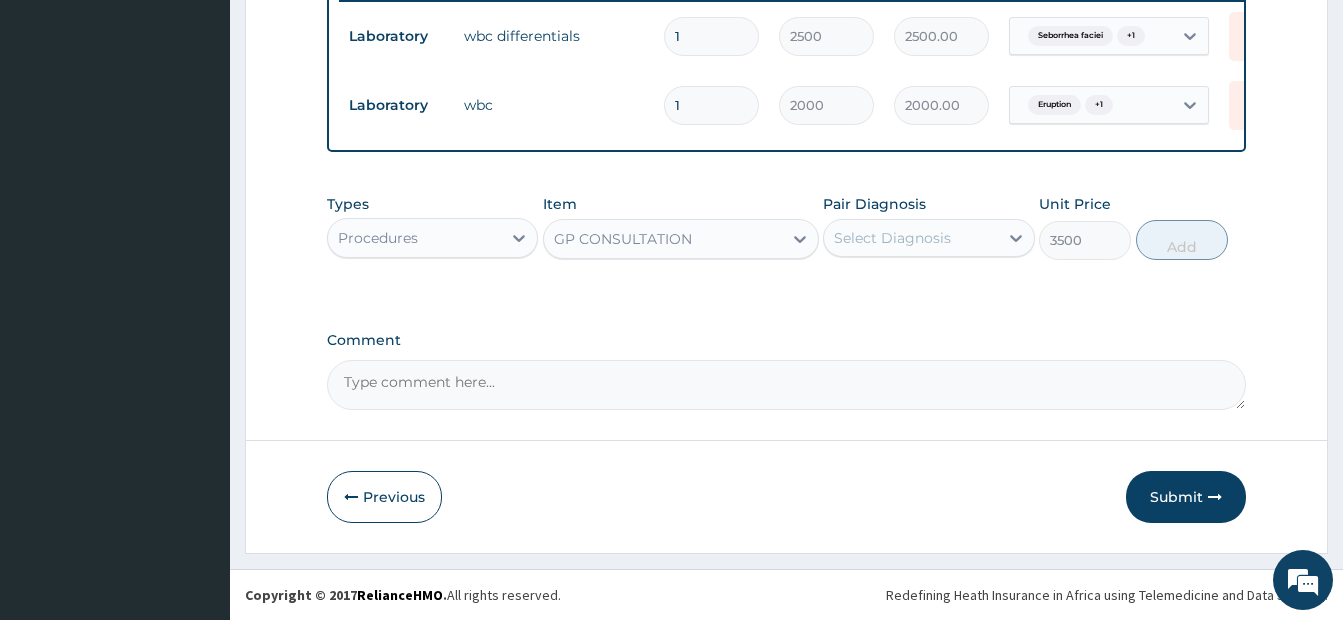click on "Select Diagnosis" at bounding box center (910, 238) 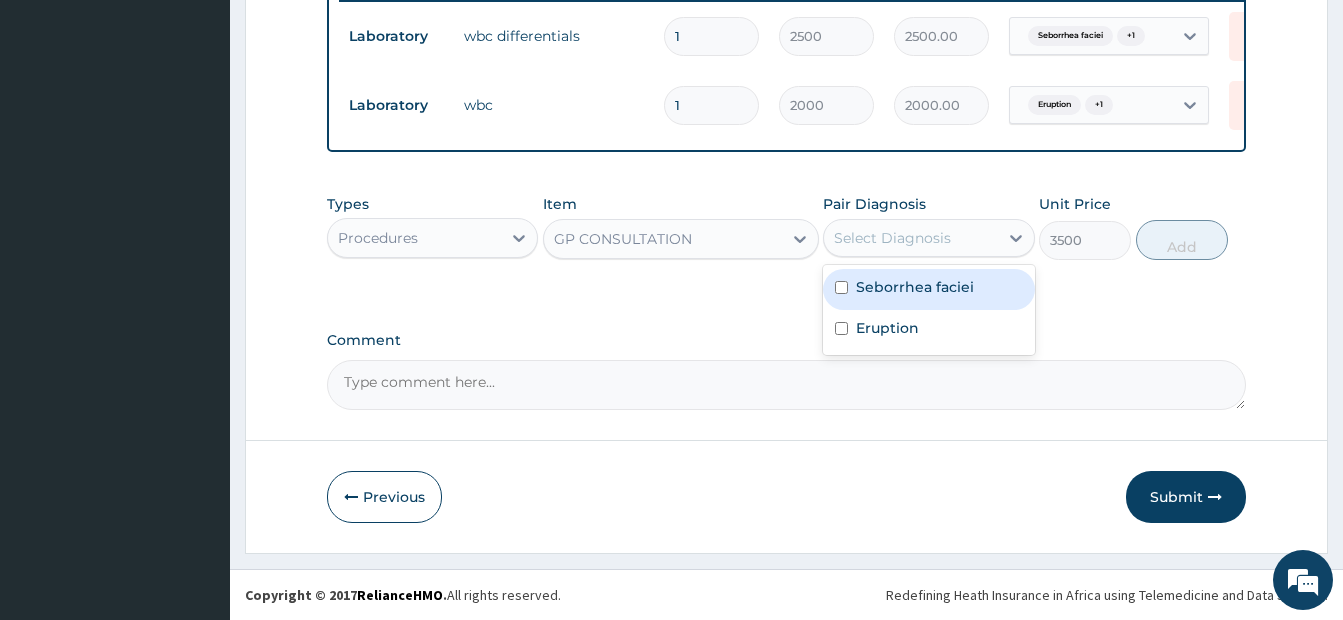 drag, startPoint x: 842, startPoint y: 285, endPoint x: 845, endPoint y: 295, distance: 10.440307 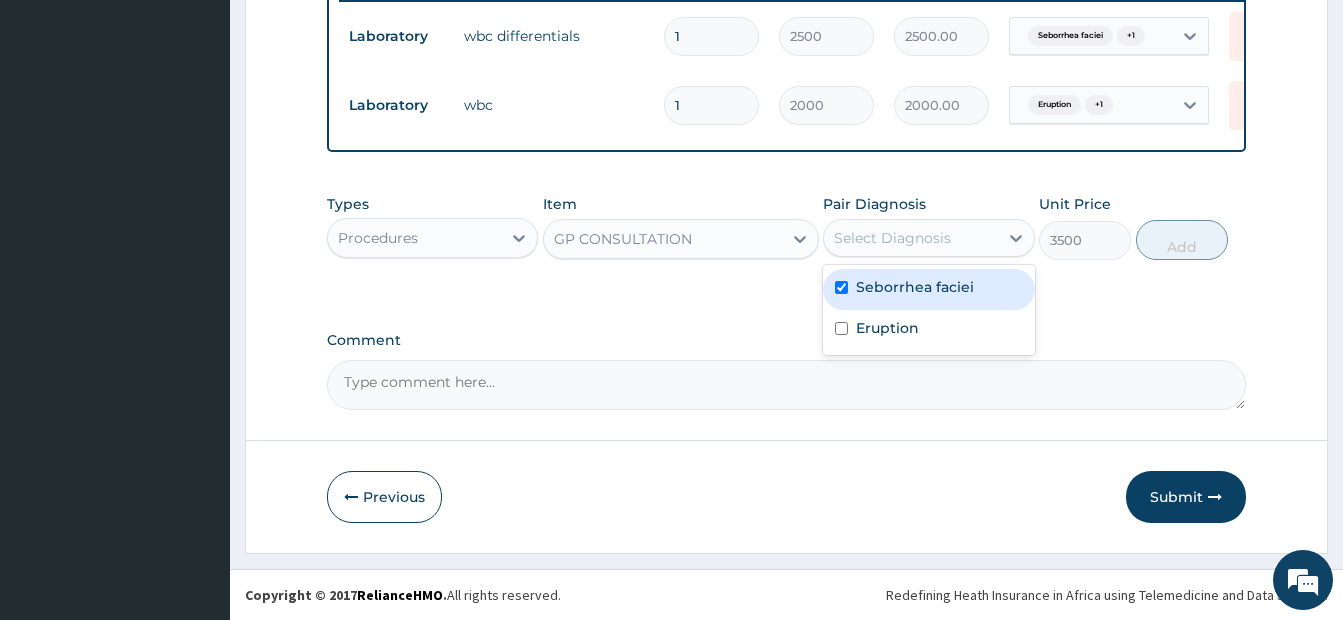 checkbox on "true" 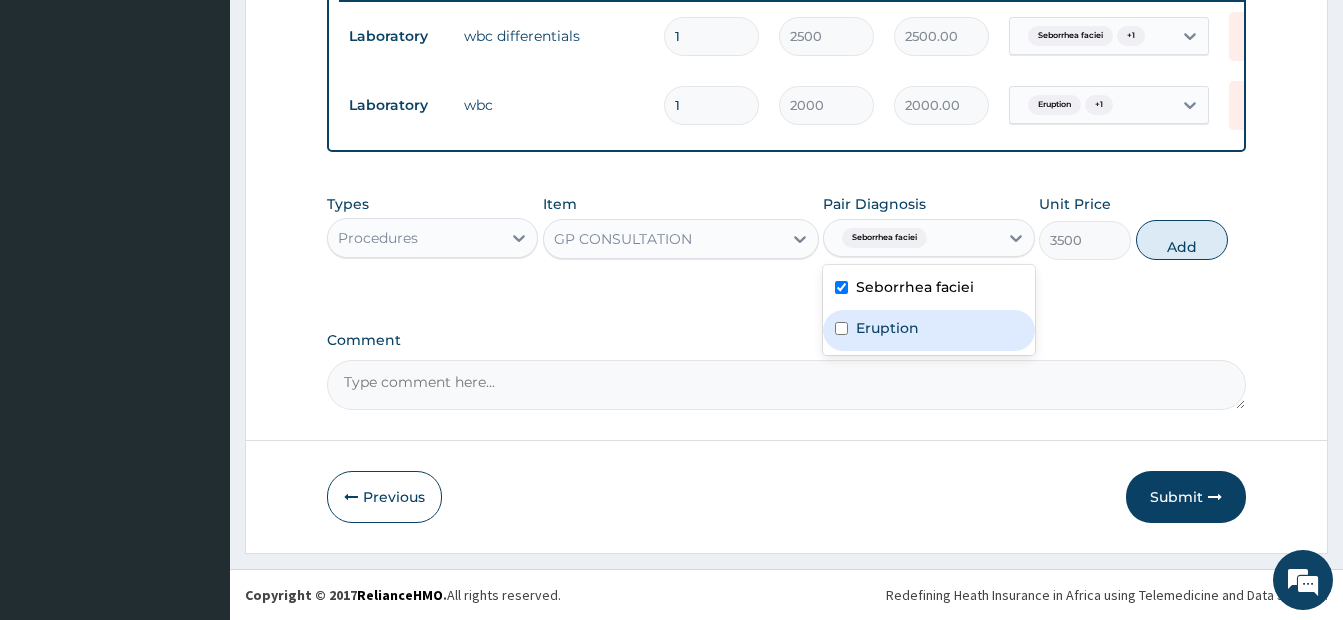 drag, startPoint x: 851, startPoint y: 330, endPoint x: 862, endPoint y: 331, distance: 11.045361 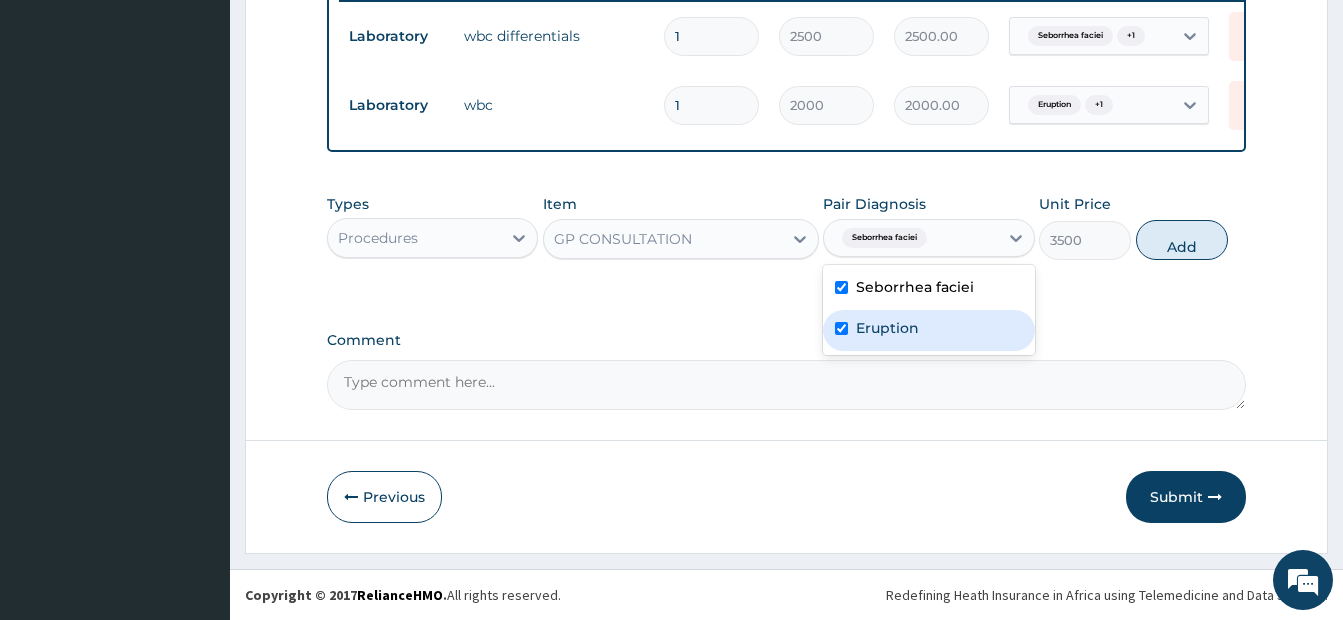 checkbox on "true" 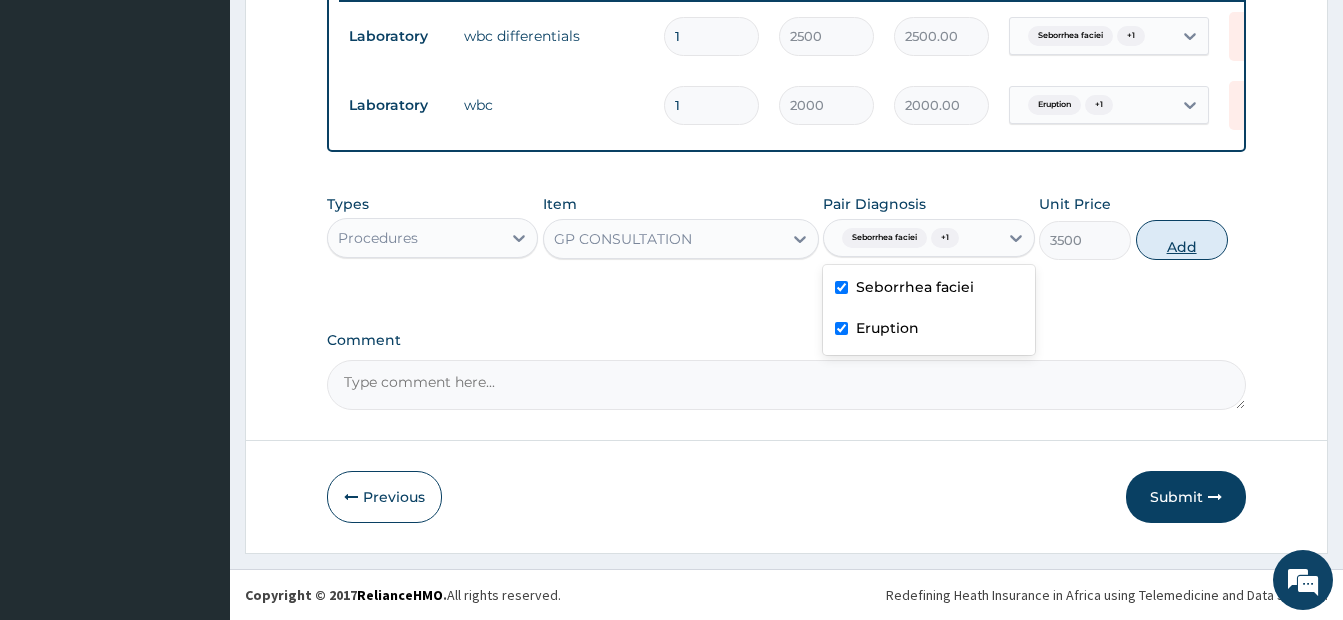 click on "Add" at bounding box center (1182, 240) 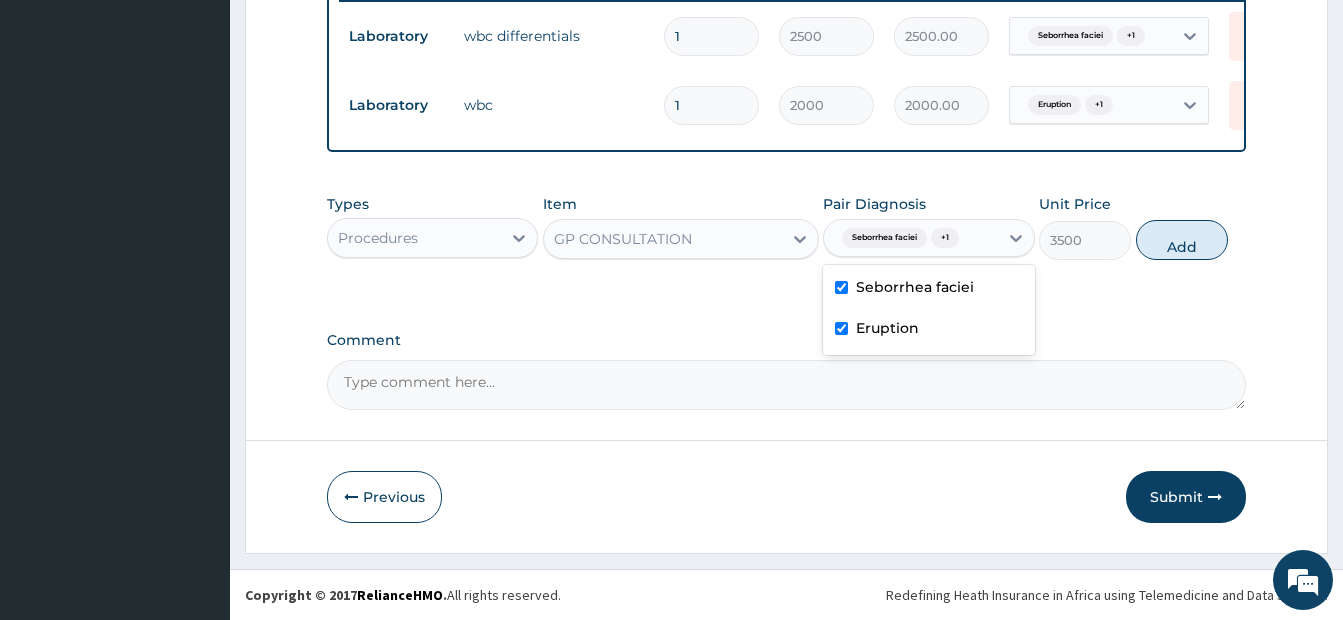 type on "0" 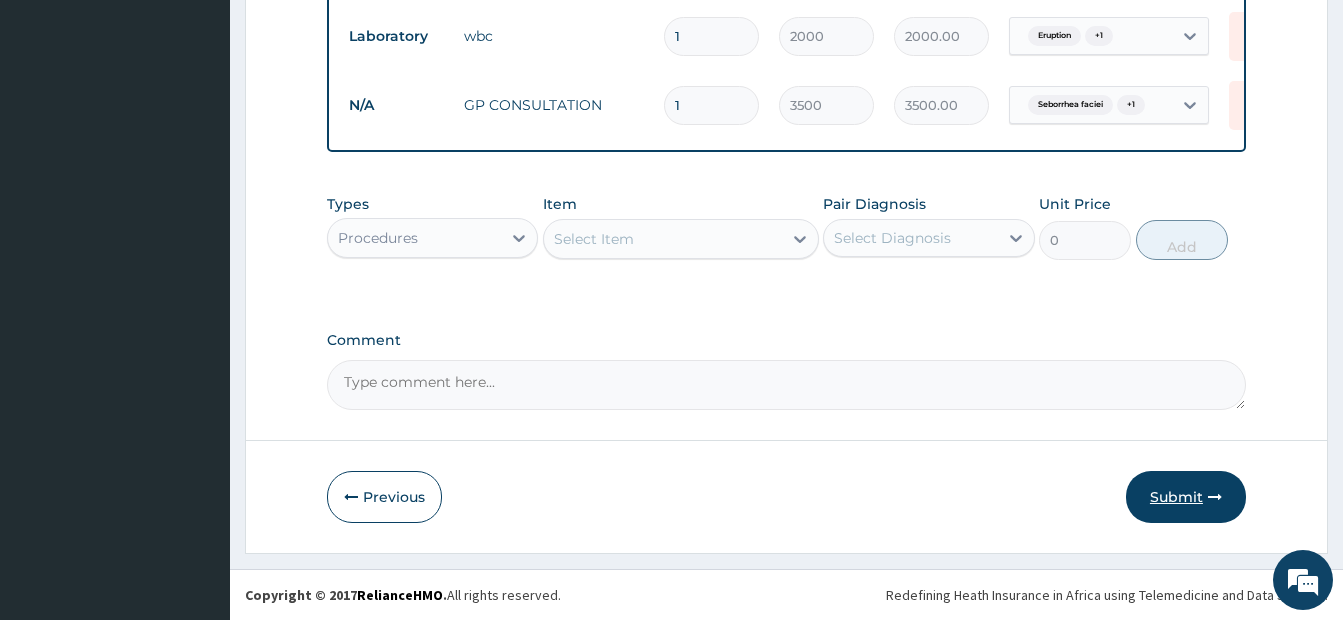 click on "Submit" at bounding box center (1186, 497) 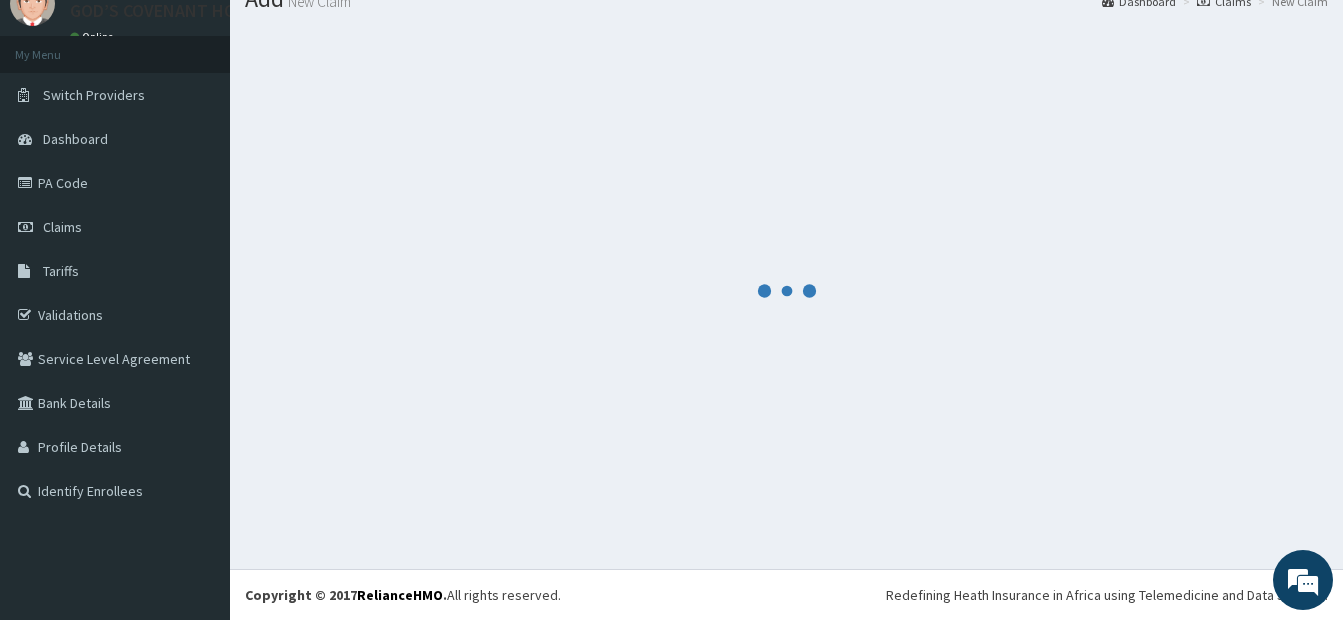scroll, scrollTop: 880, scrollLeft: 0, axis: vertical 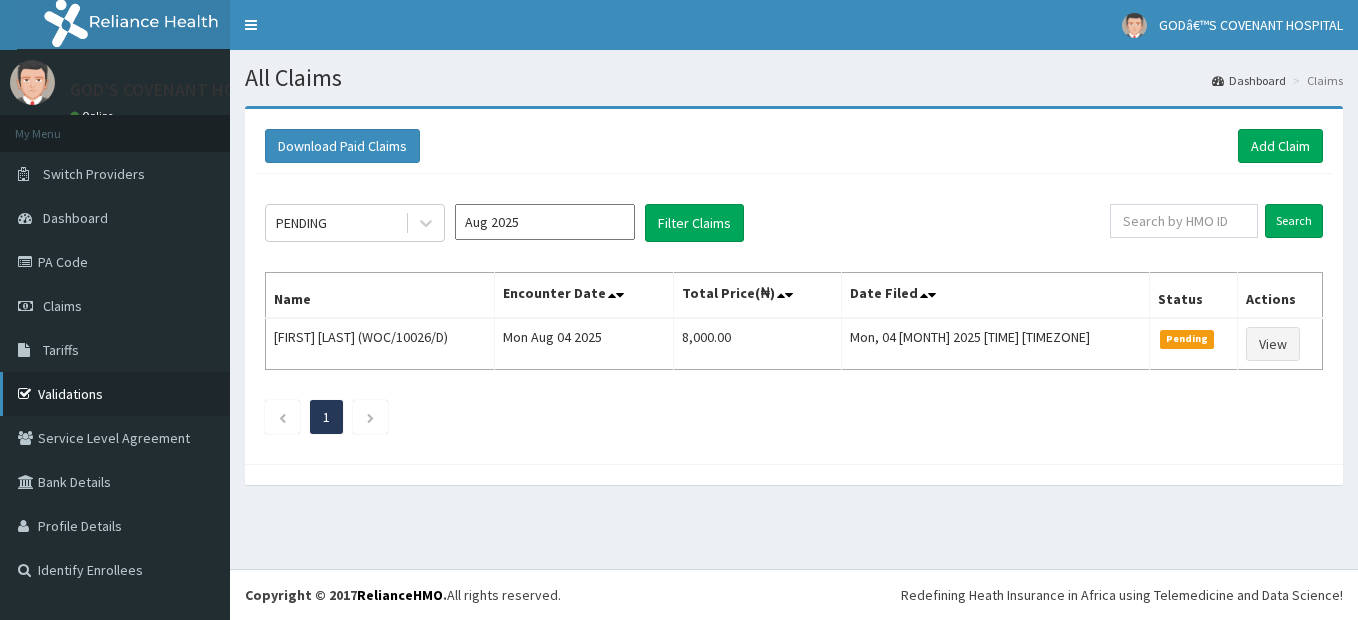 click on "Validations" at bounding box center (115, 394) 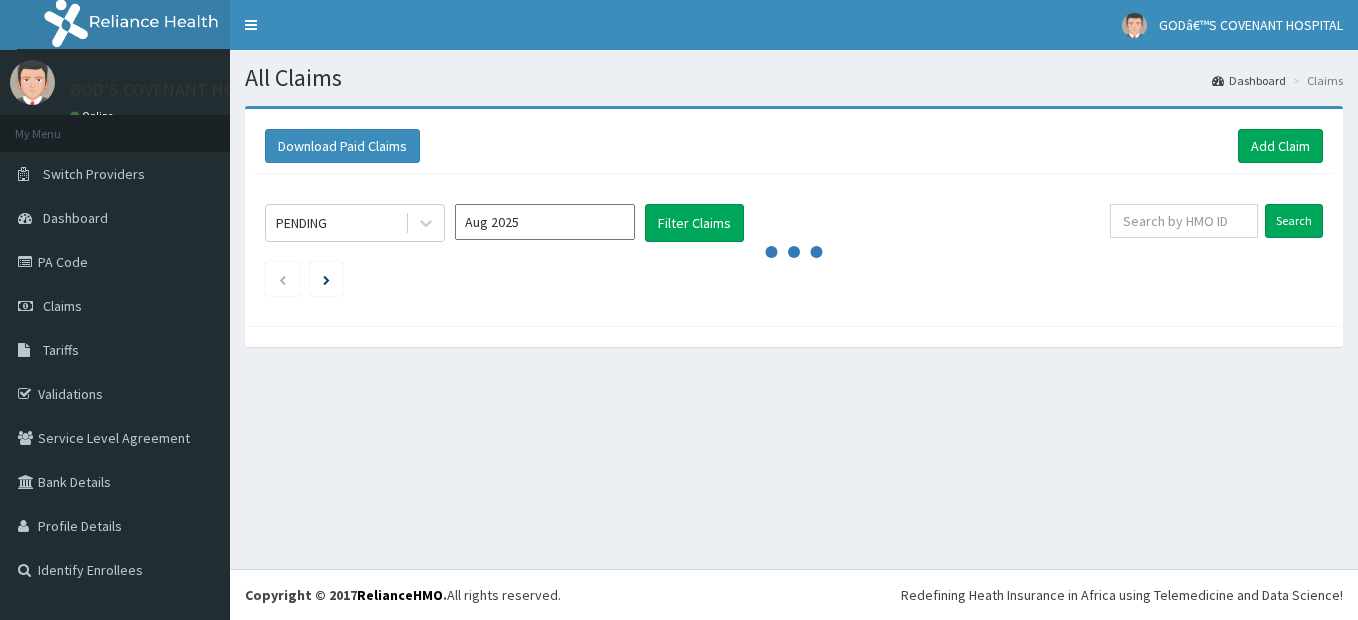 scroll, scrollTop: 0, scrollLeft: 0, axis: both 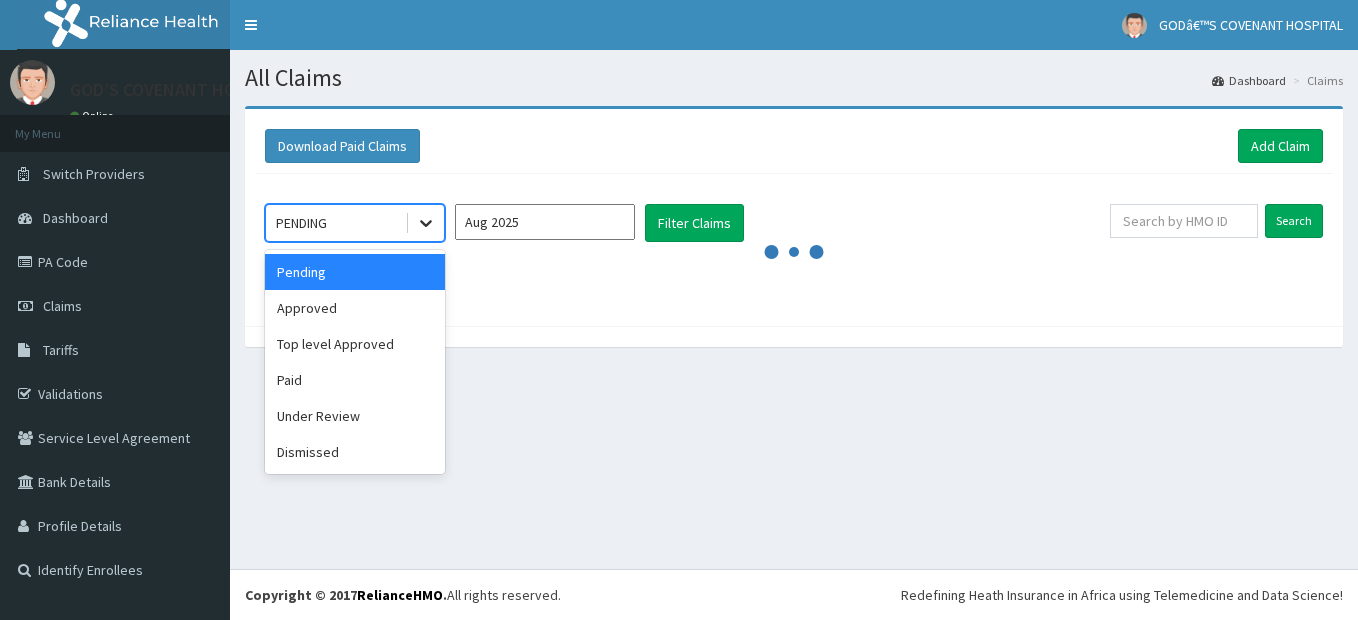 click 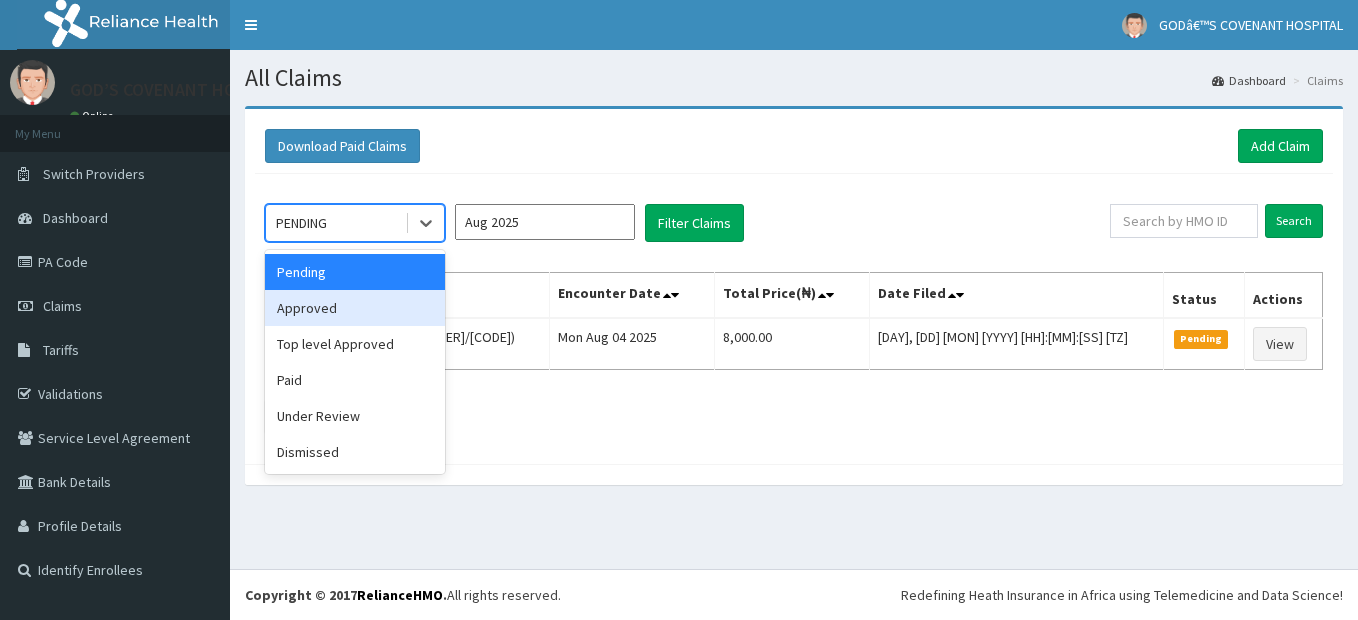 click on "Approved" at bounding box center [355, 308] 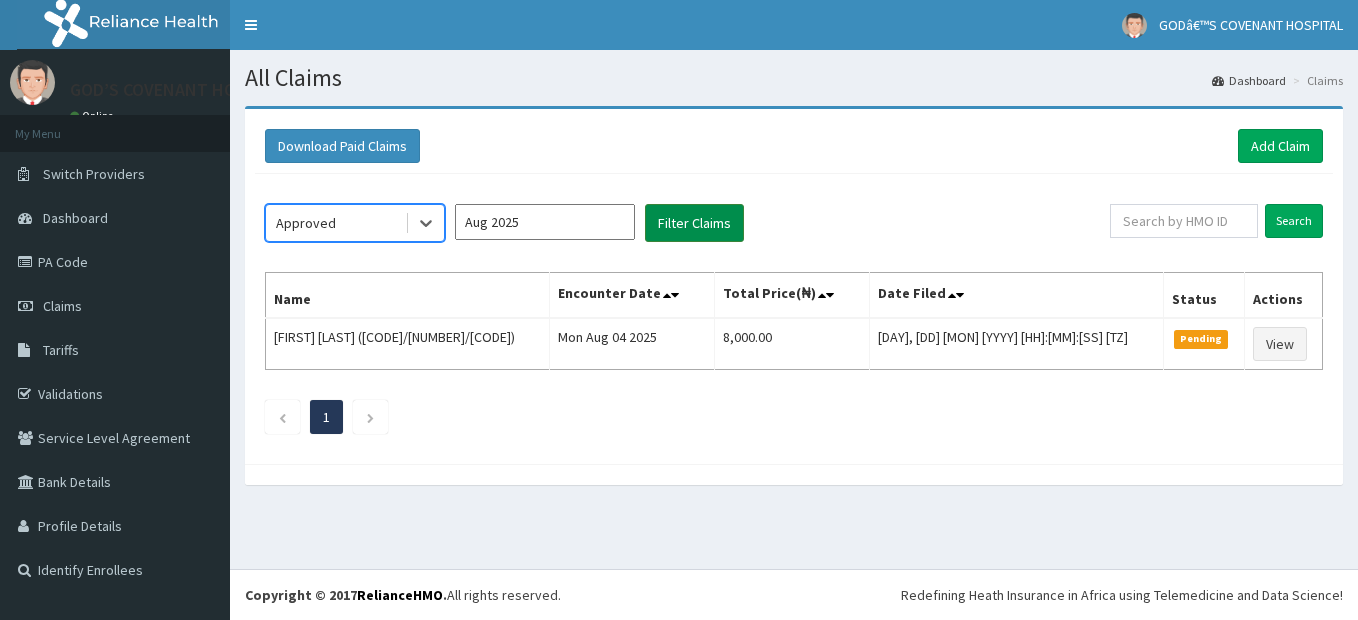 click on "Filter Claims" at bounding box center (694, 223) 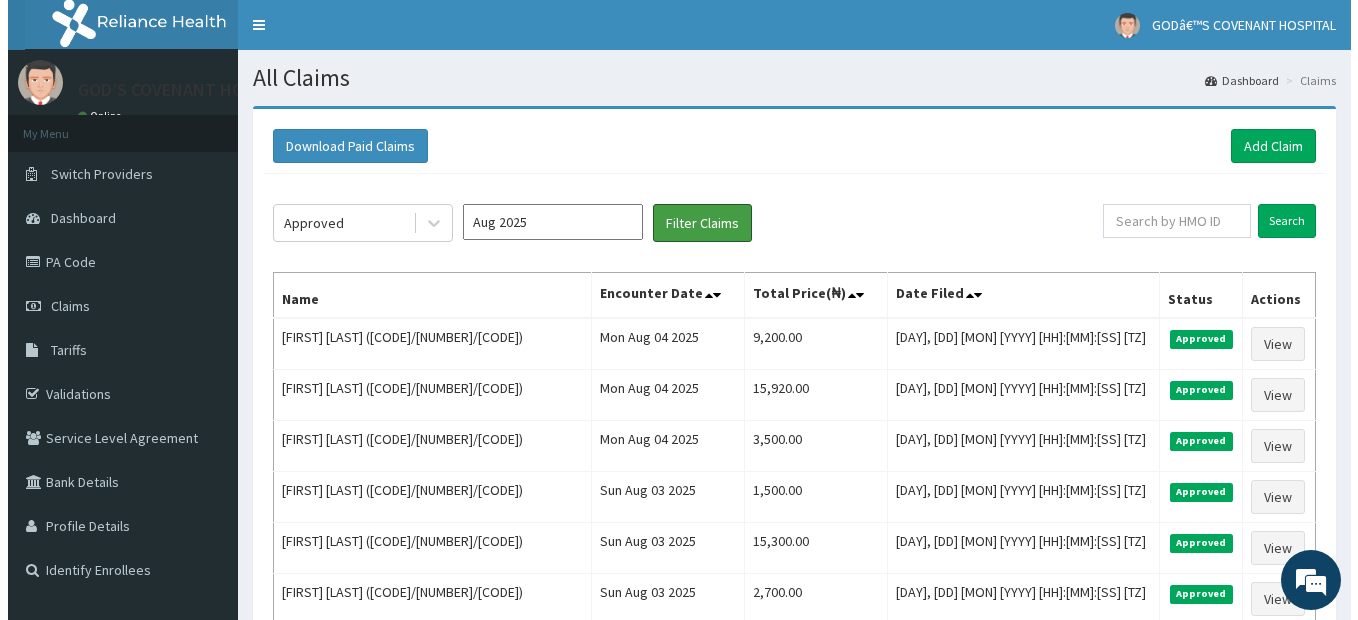 scroll, scrollTop: 0, scrollLeft: 0, axis: both 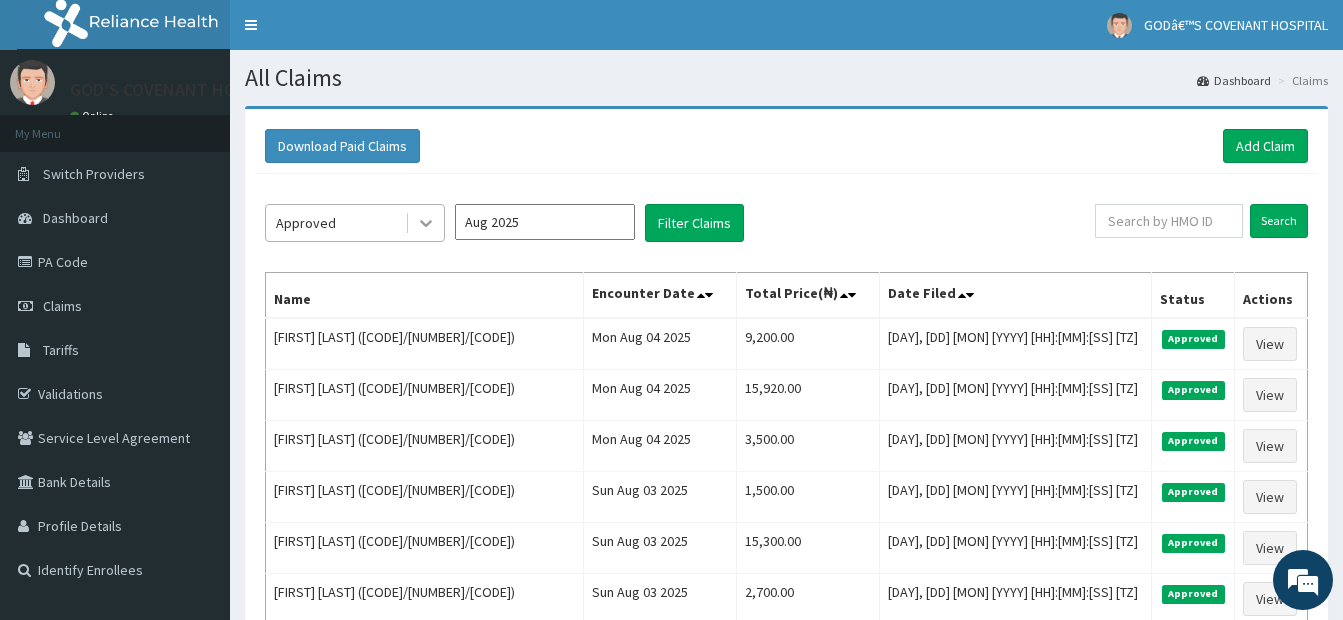 click at bounding box center [426, 223] 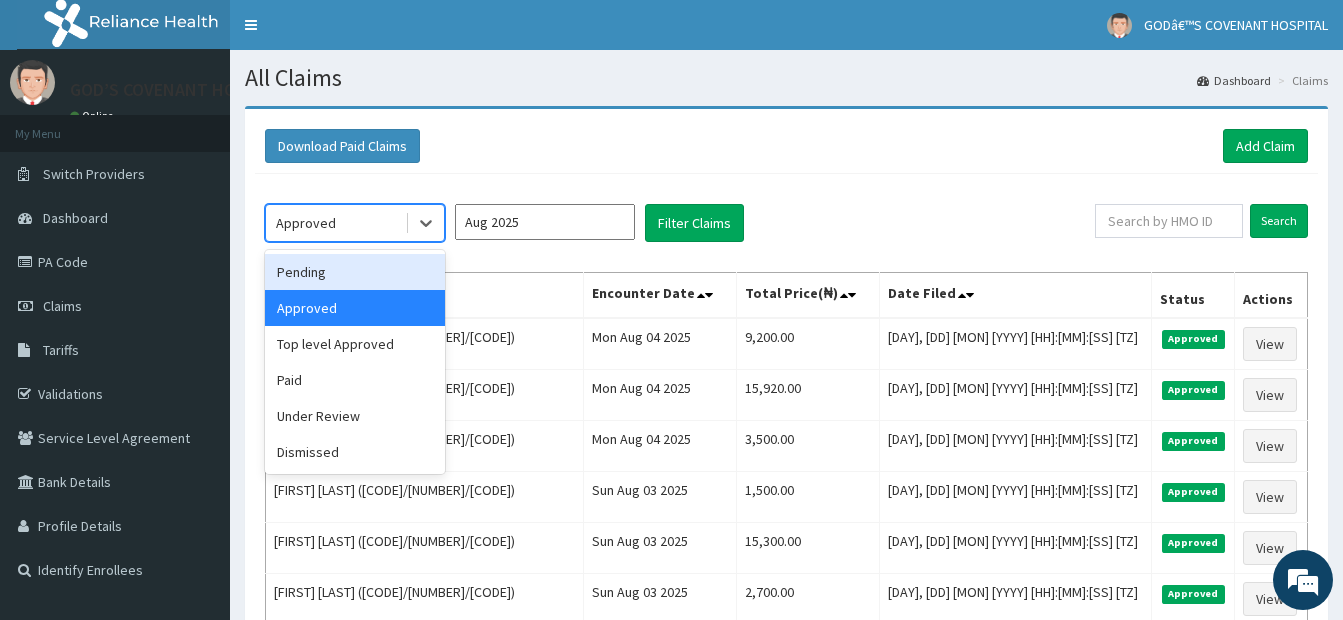 click on "Pending" at bounding box center [355, 272] 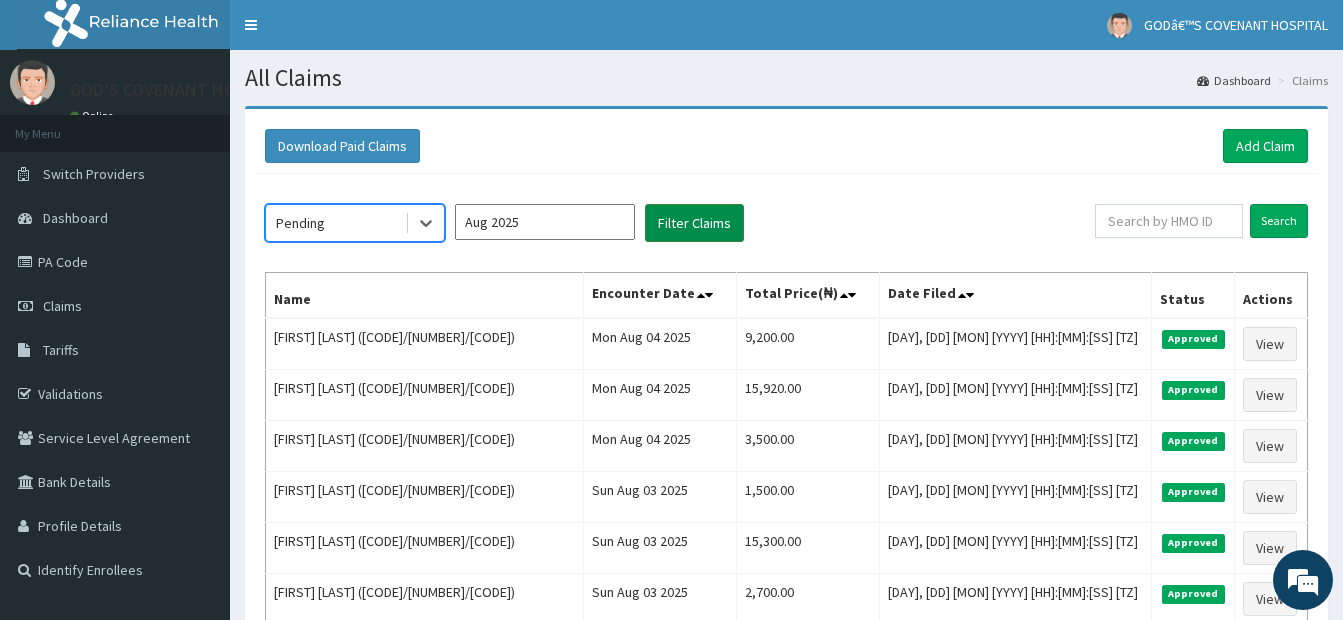 click on "Filter Claims" at bounding box center [694, 223] 